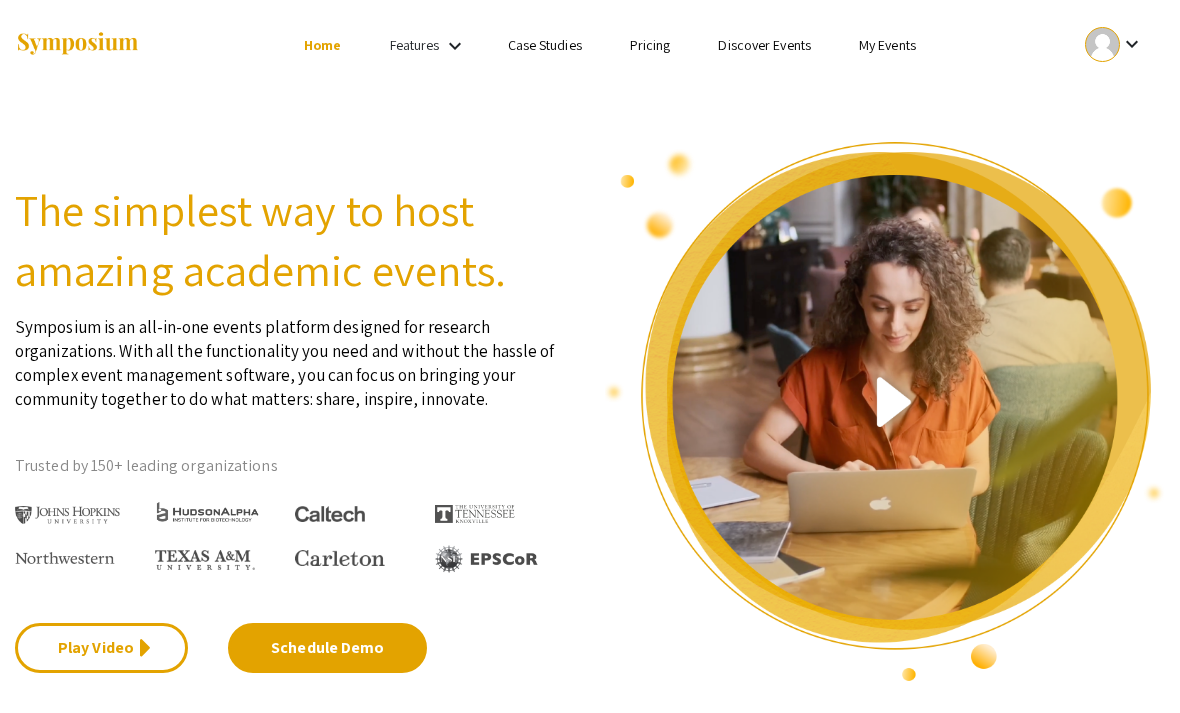 scroll, scrollTop: 0, scrollLeft: 0, axis: both 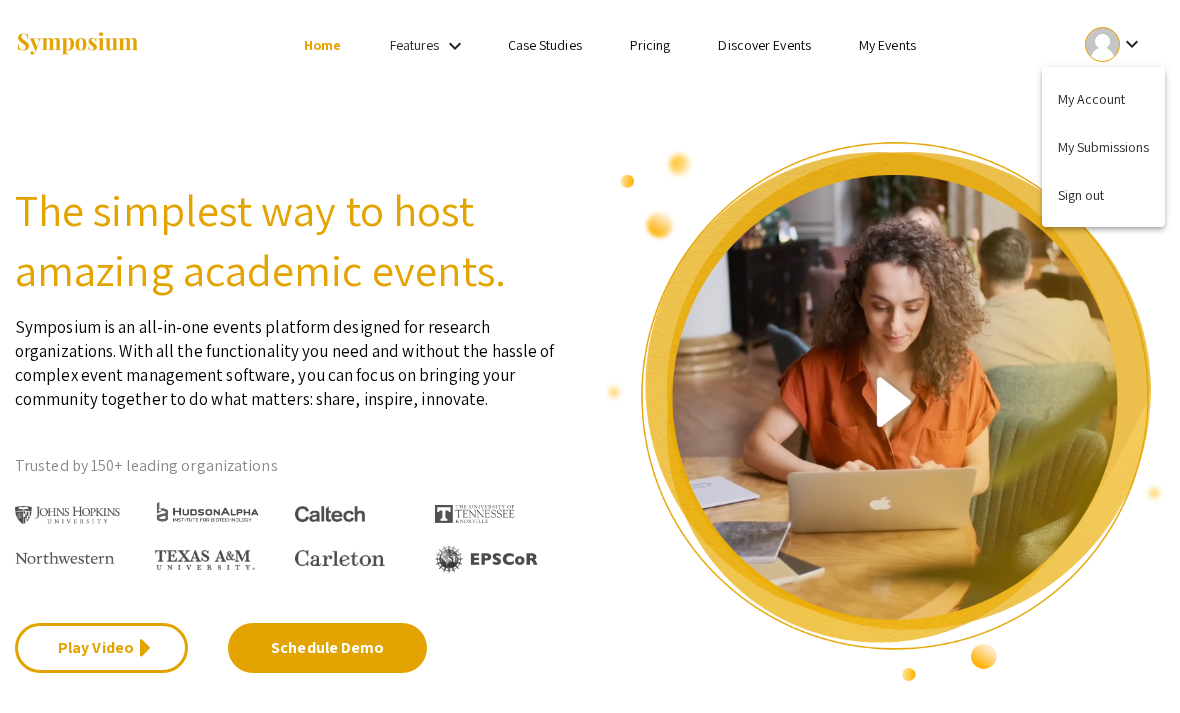 click on "My Submissions" at bounding box center (1103, 147) 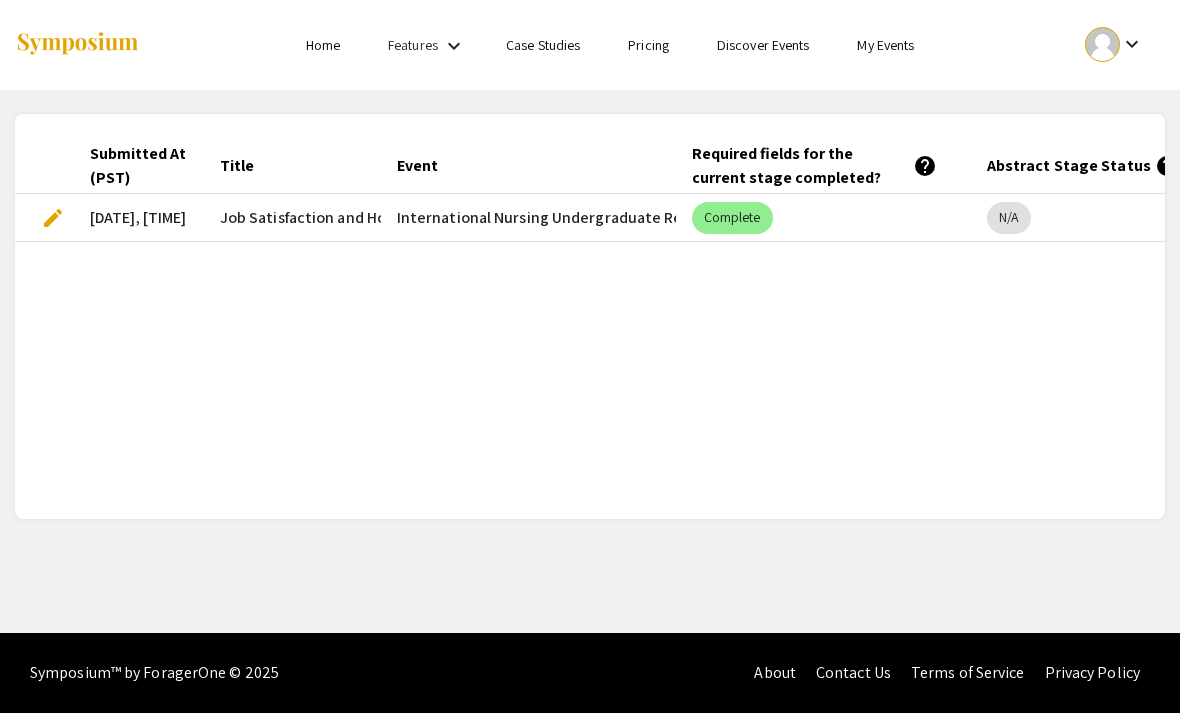 click on "help" 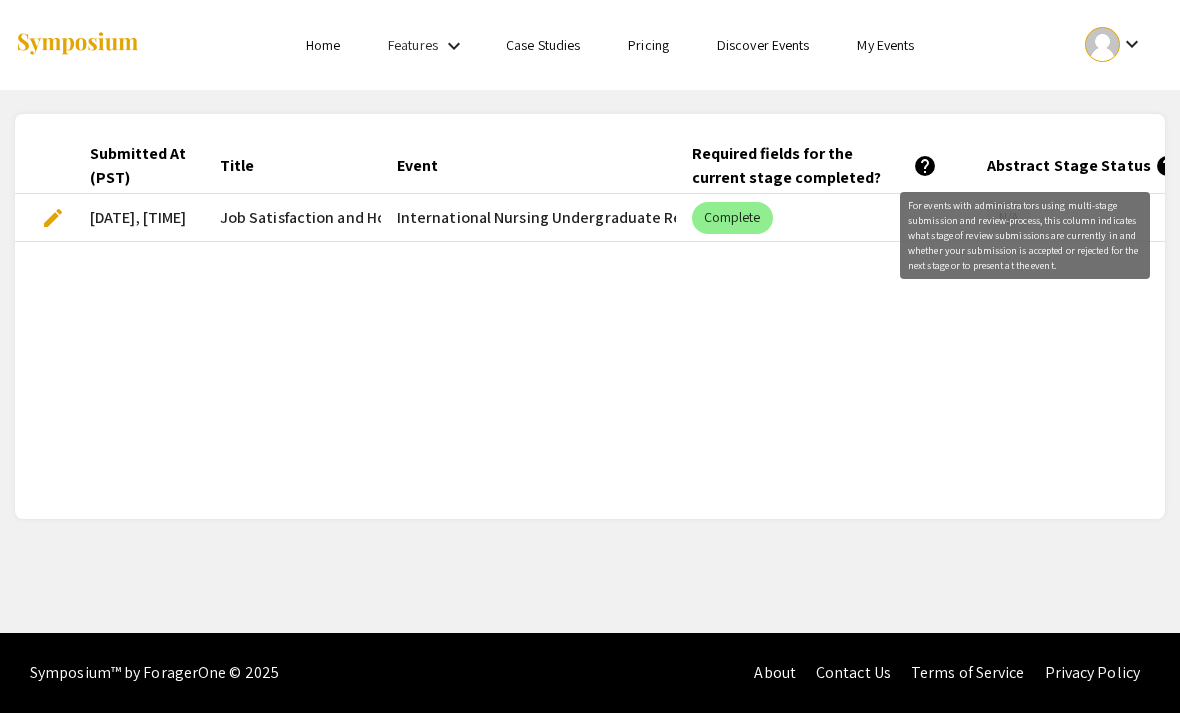 click on "Abstract Stage Status   help" 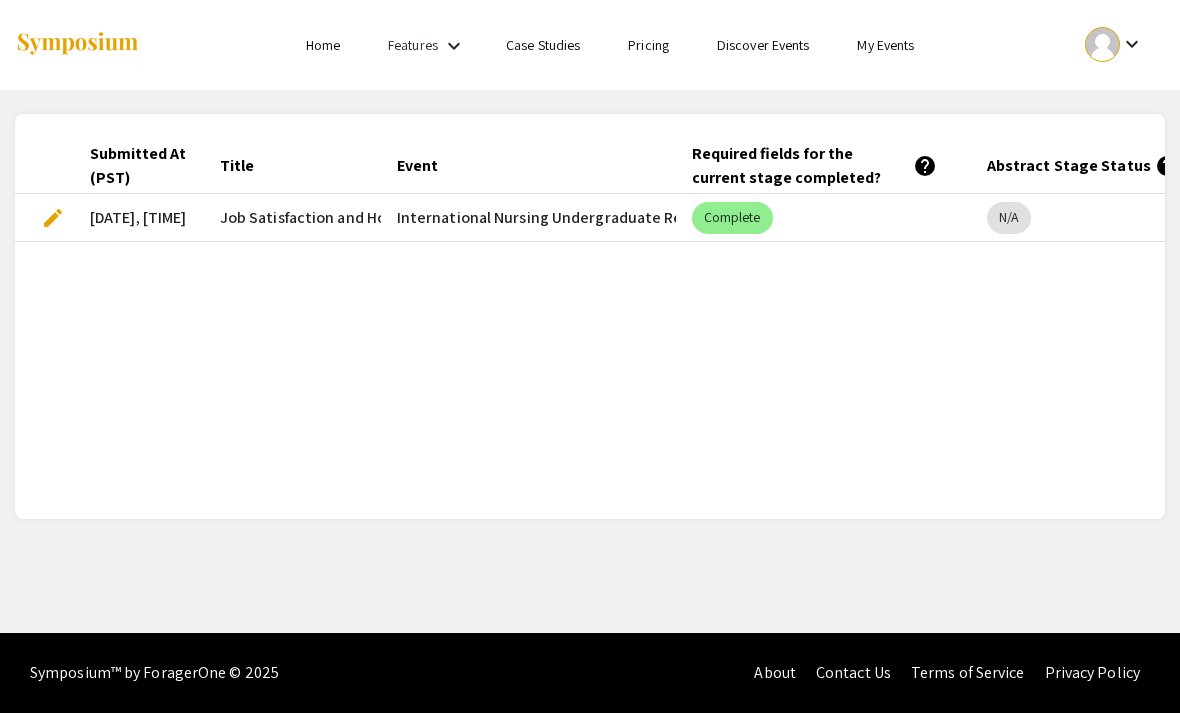 click on "keyboard_arrow_down" at bounding box center (1132, 44) 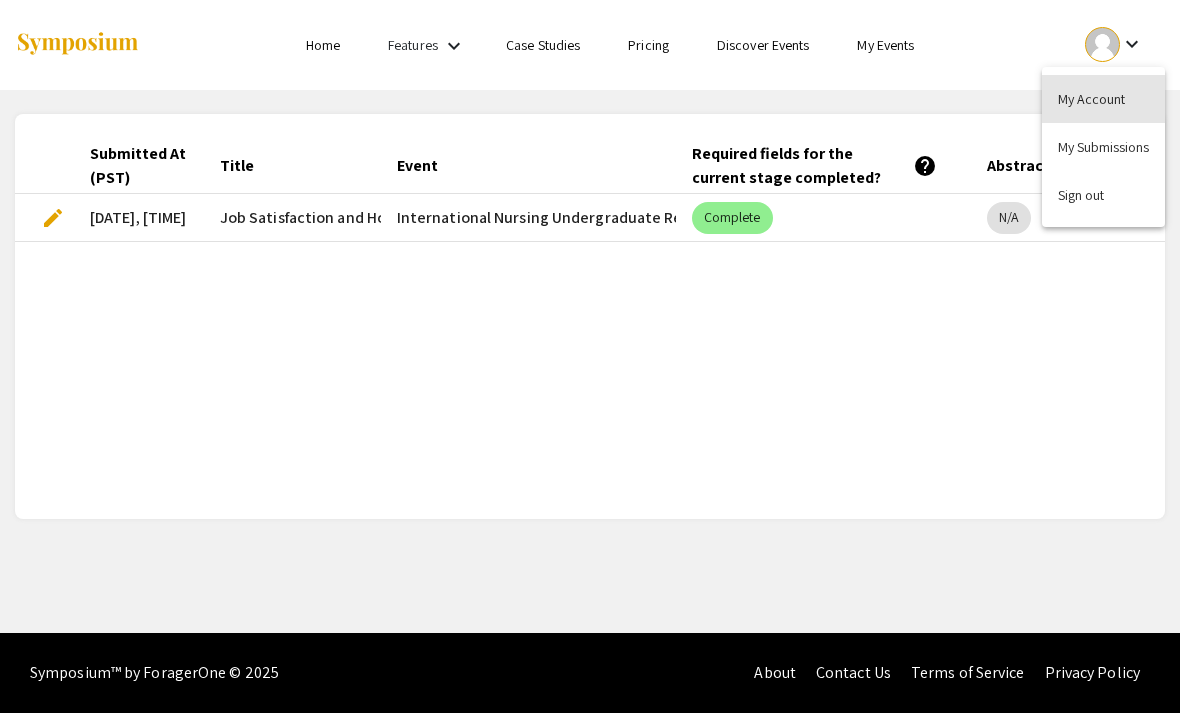 click on "My Account" at bounding box center (1103, 99) 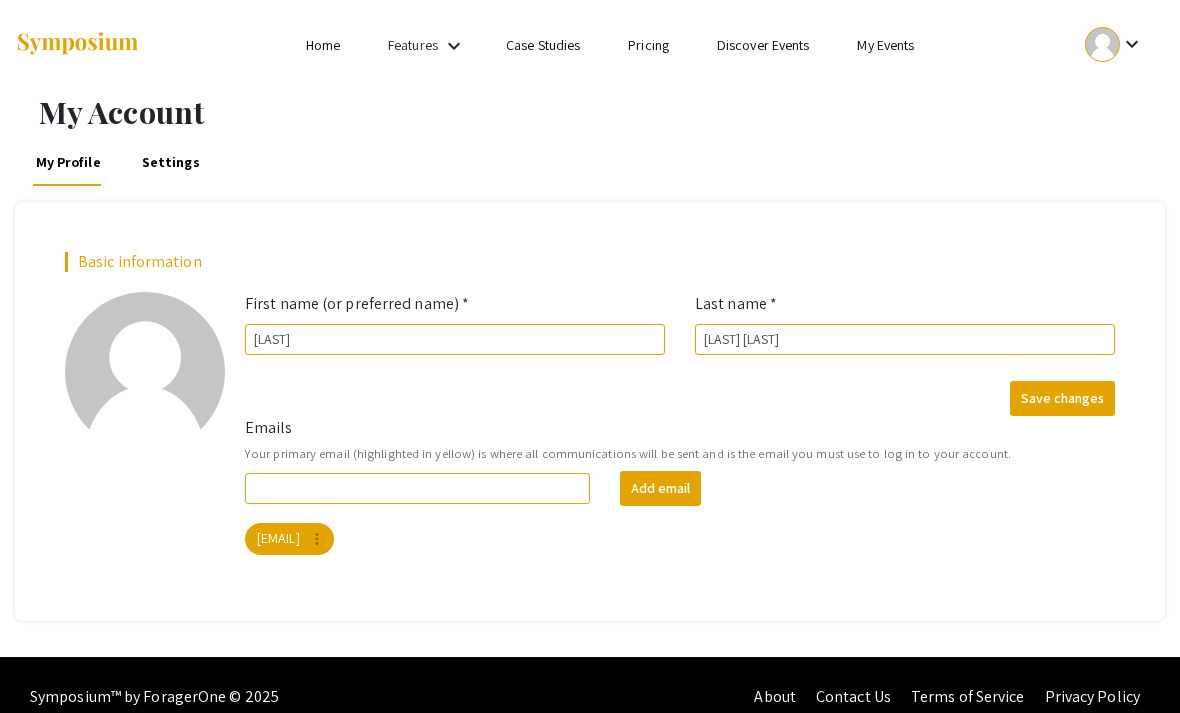 click on "add_a_photo  Click to update profile photo" 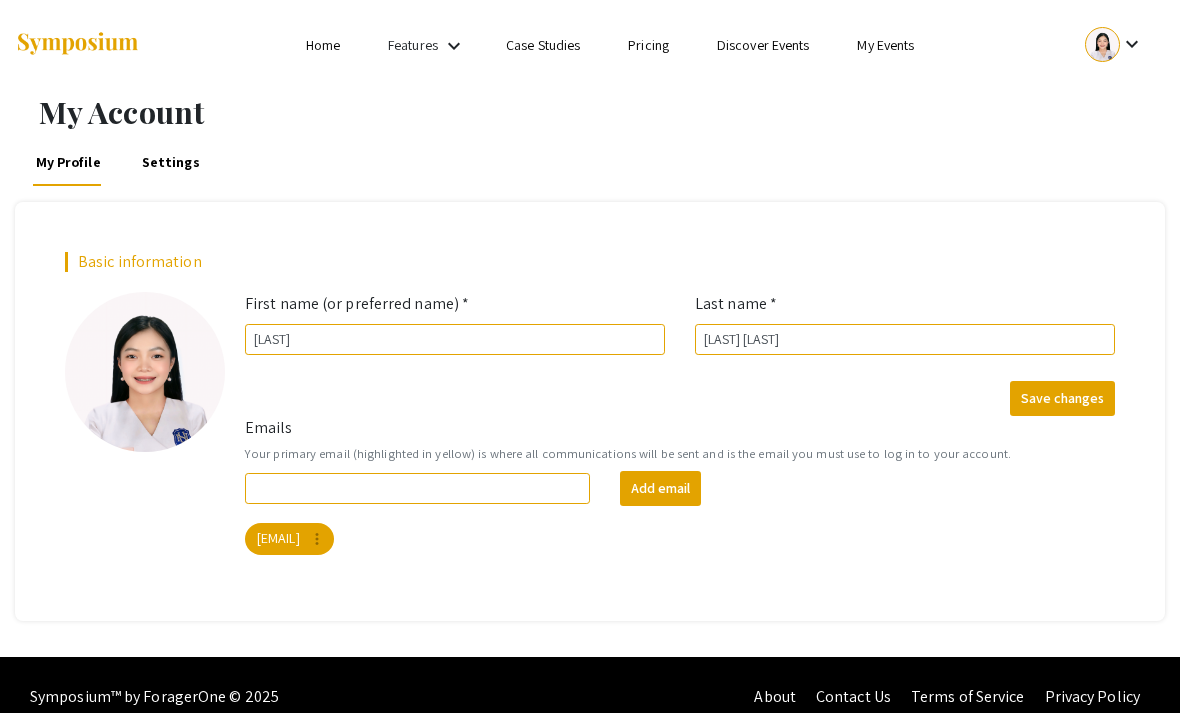 click on "Save changes" 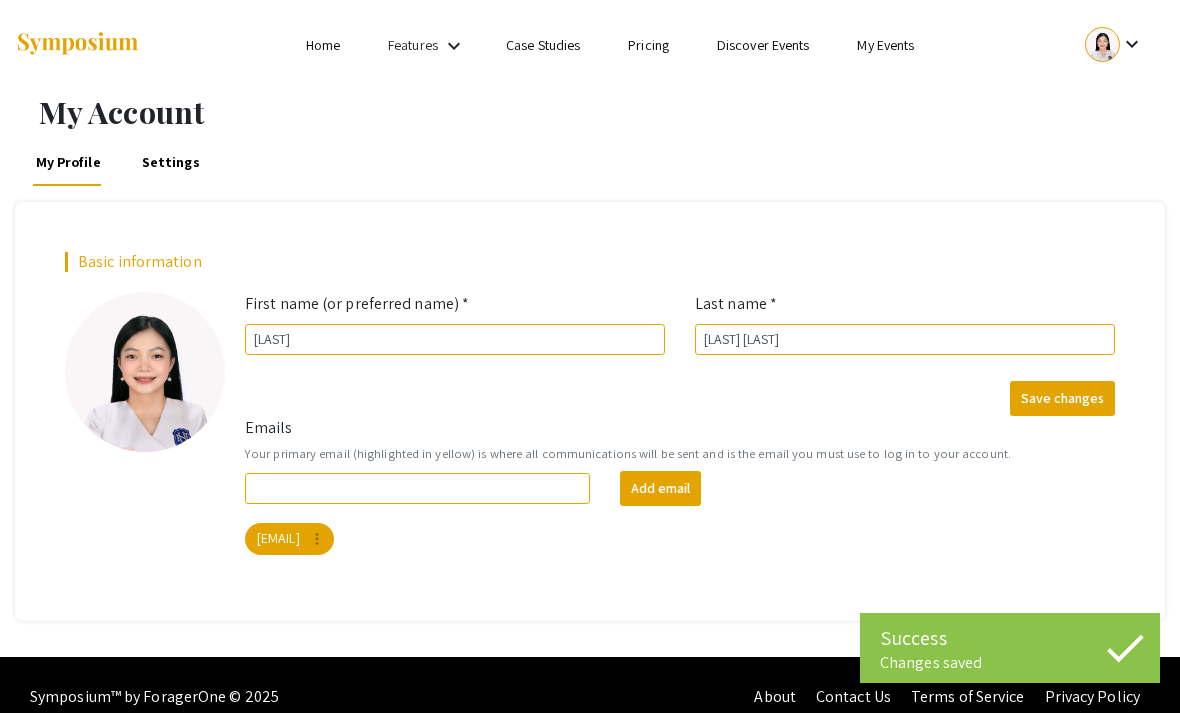 click on "keyboard_arrow_down" at bounding box center [1132, 44] 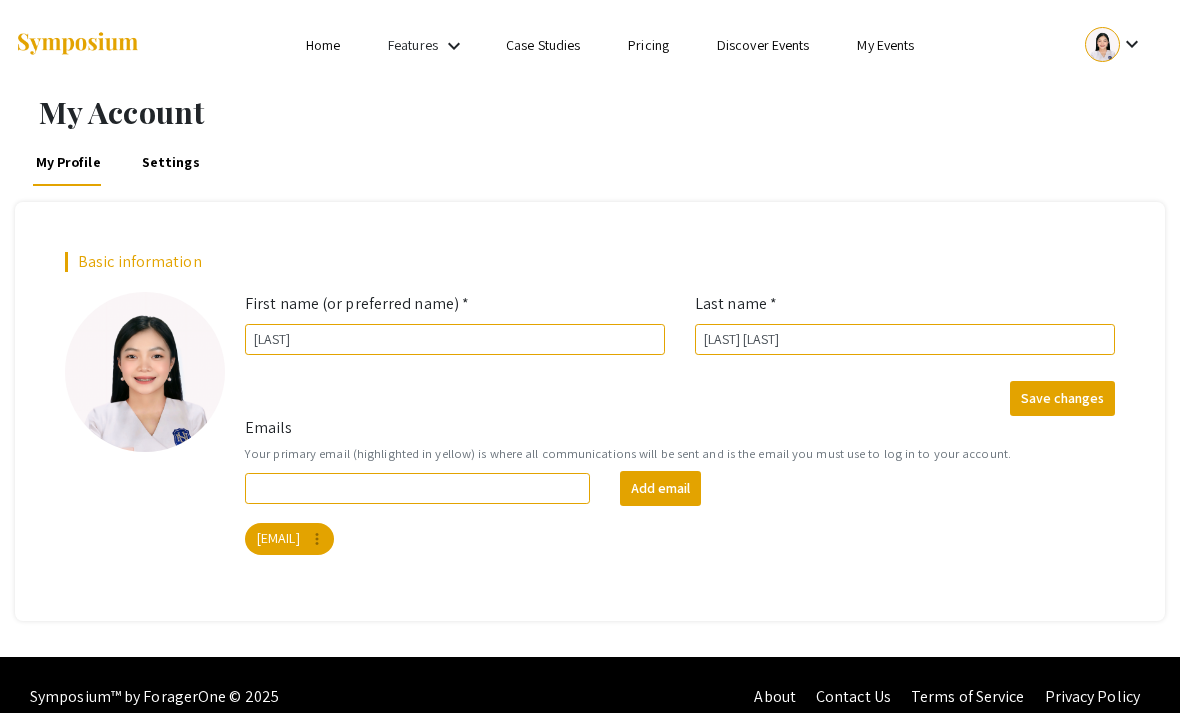 click at bounding box center (1102, 44) 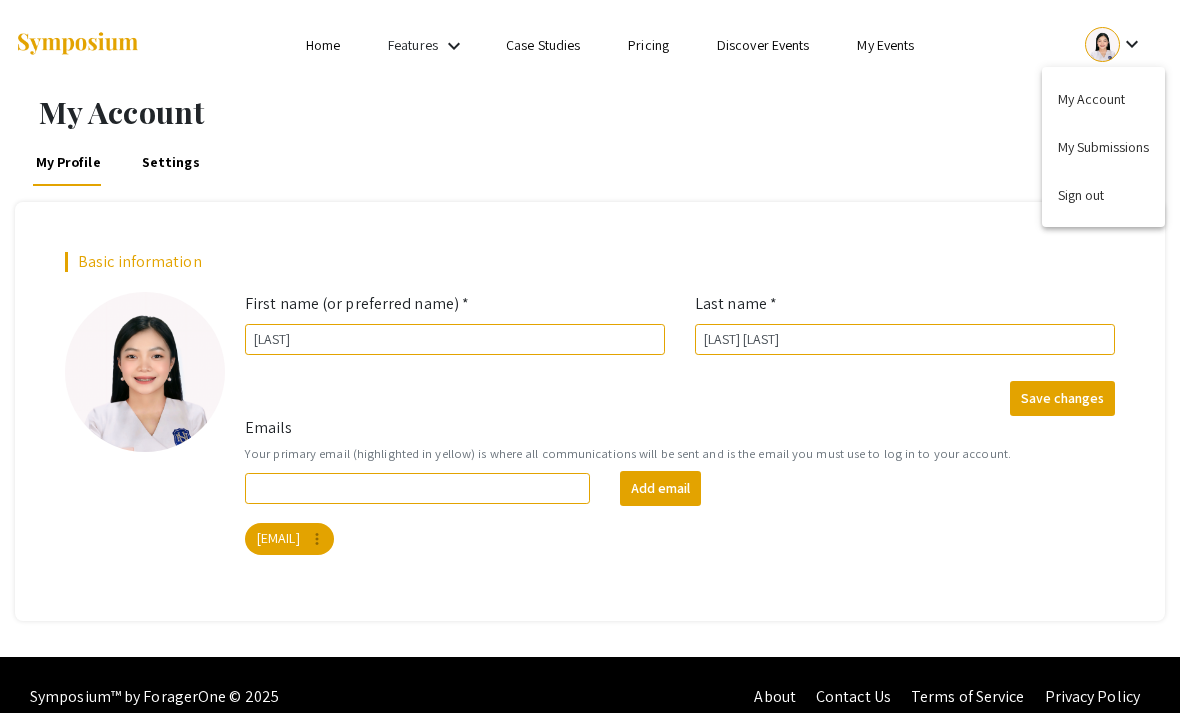 click on "My Submissions" at bounding box center (1103, 147) 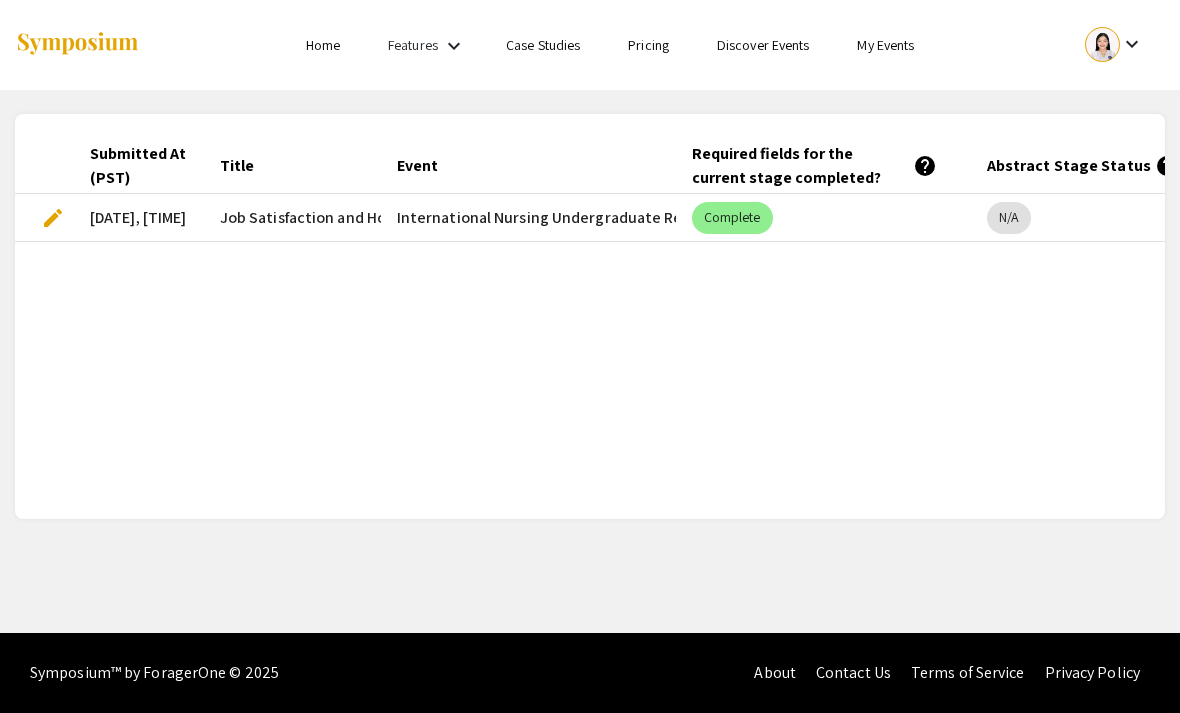 click on "International Nursing Undergraduate Research Symposium (INURS)" at bounding box center [528, 218] 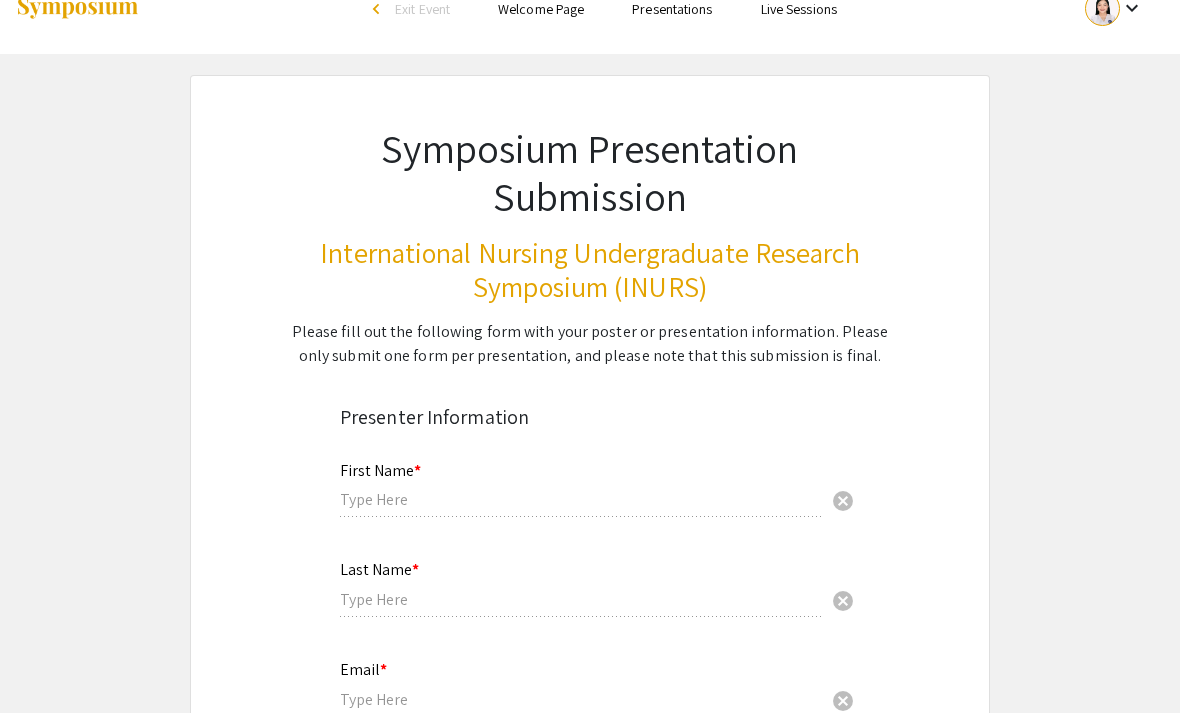 type on "[LAST]" 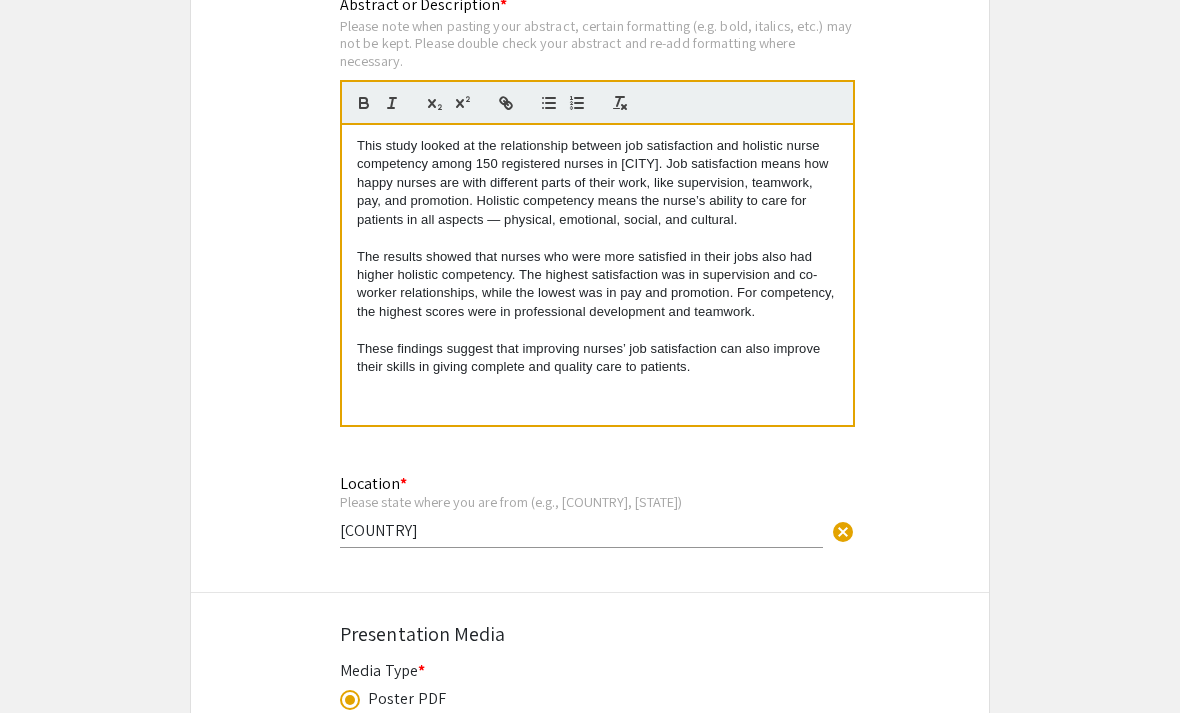 select on "custom" 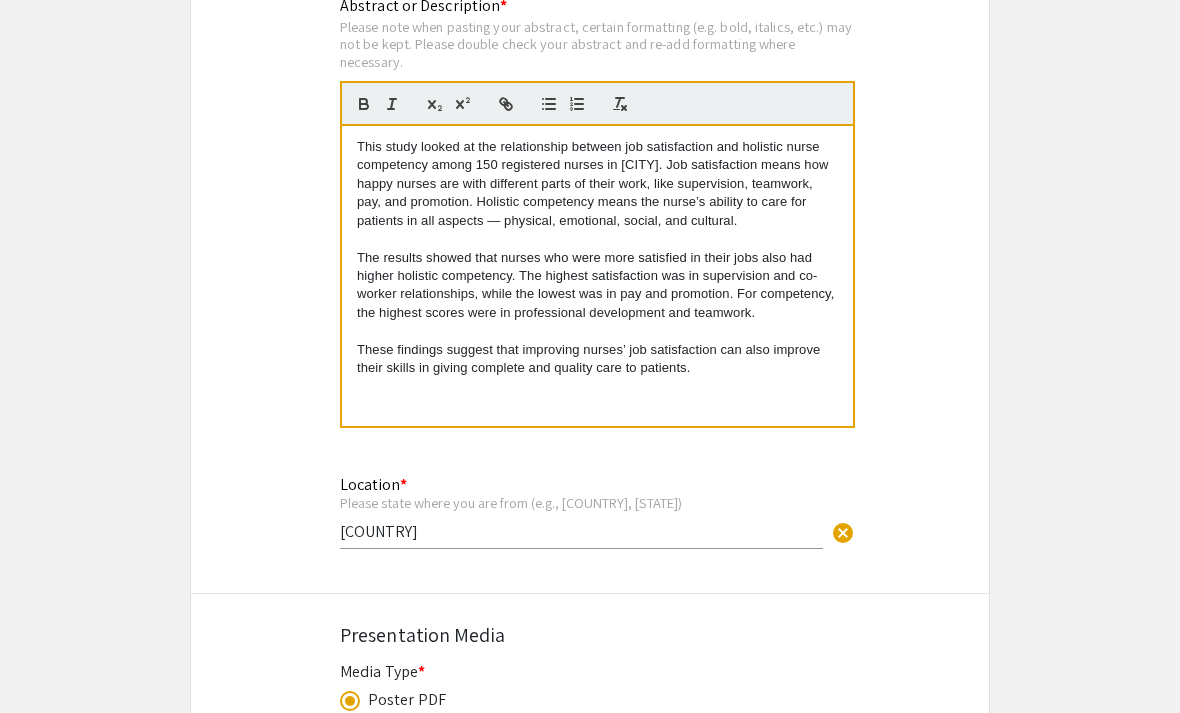 click on "This study looked at the relationship between job satisfaction and holistic nurse competency among 150 registered nurses in [CITY]. Job satisfaction means how happy nurses are with different parts of their work, like supervision, teamwork, pay, and promotion. Holistic competency means the nurse’s ability to care for patients in all aspects — physical, emotional, social, and cultural." at bounding box center [597, 184] 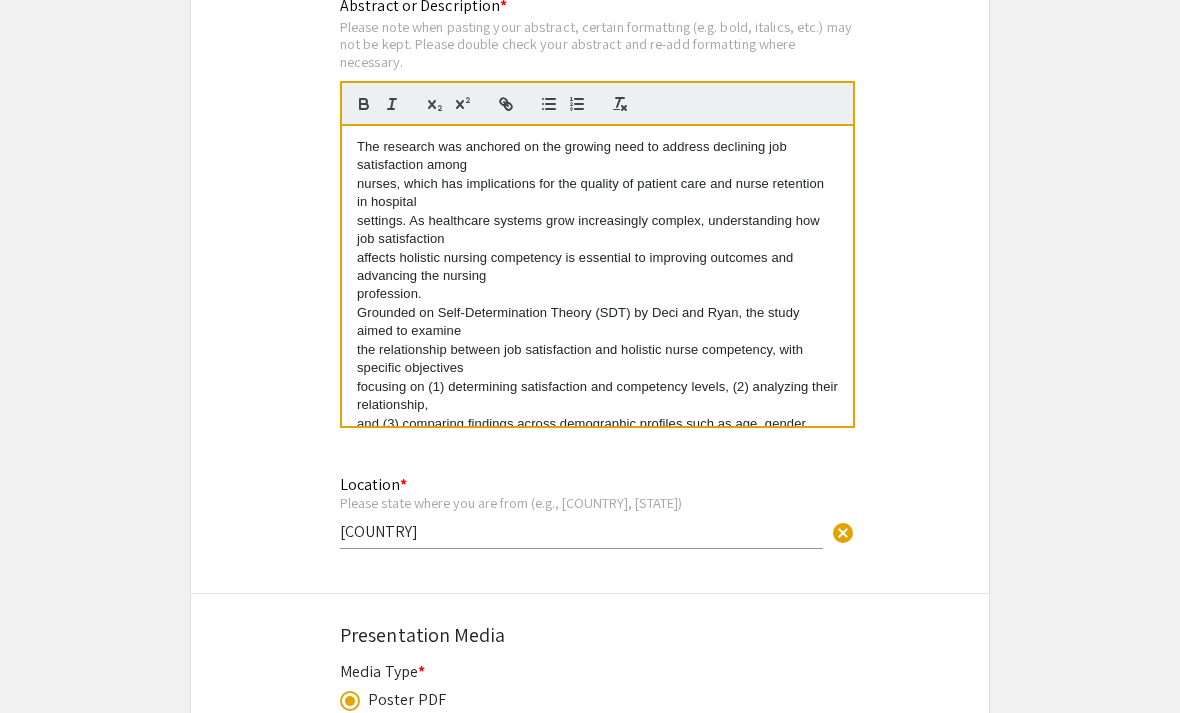 scroll, scrollTop: 1521, scrollLeft: 0, axis: vertical 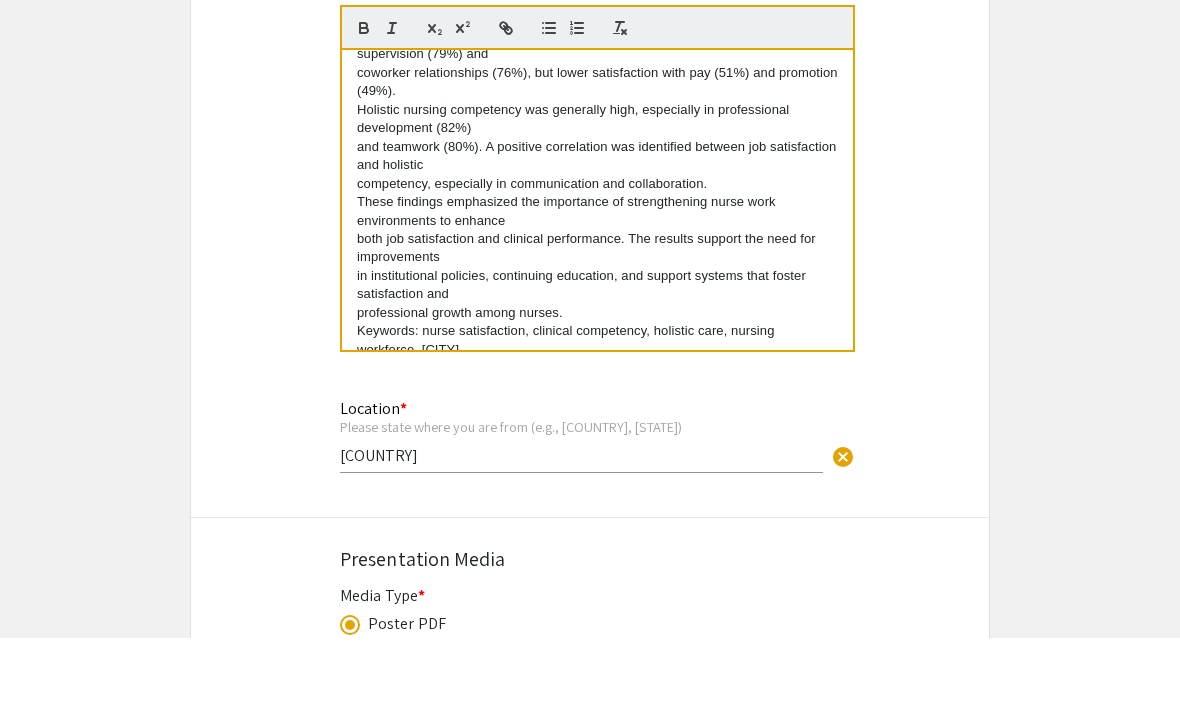 type 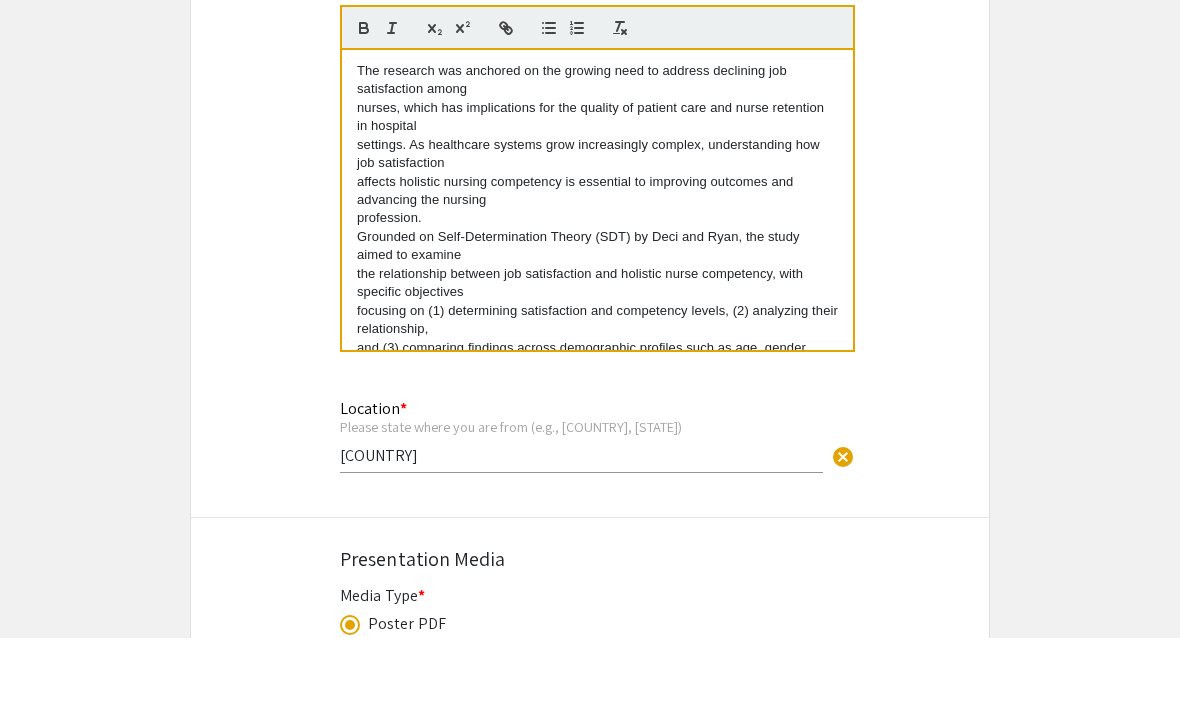 scroll, scrollTop: 0, scrollLeft: 0, axis: both 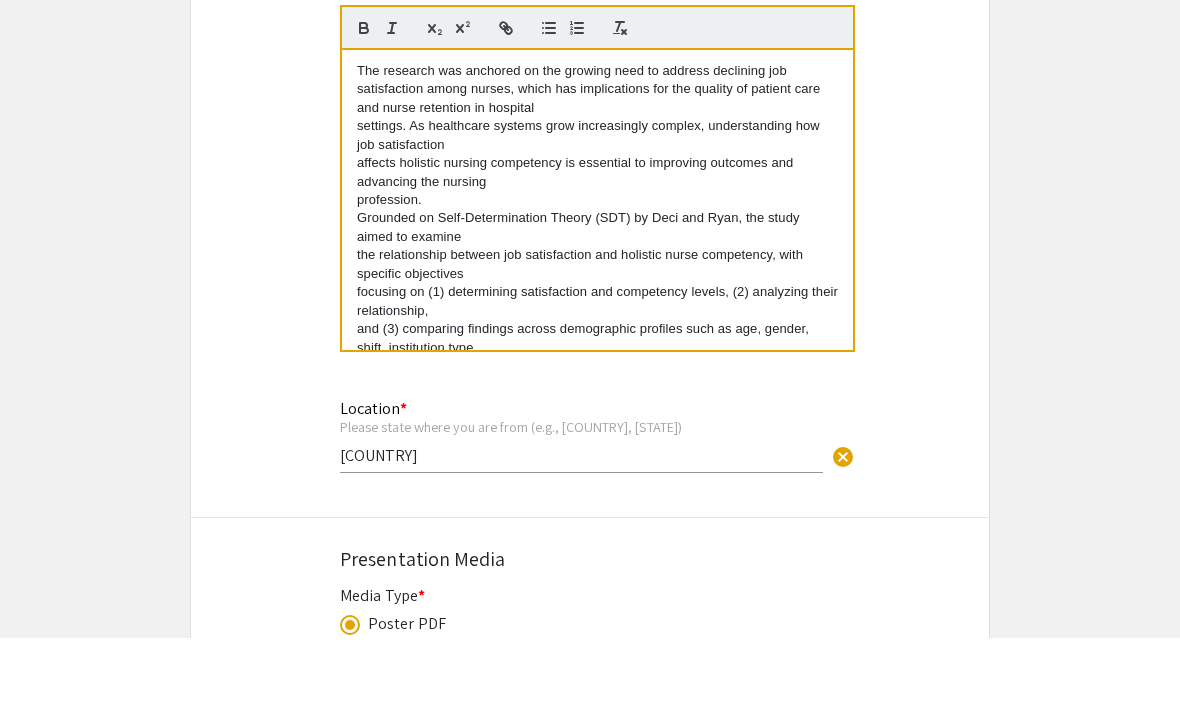 click on "settings. As healthcare systems grow increasingly complex, understanding how job satisfaction" at bounding box center (597, 211) 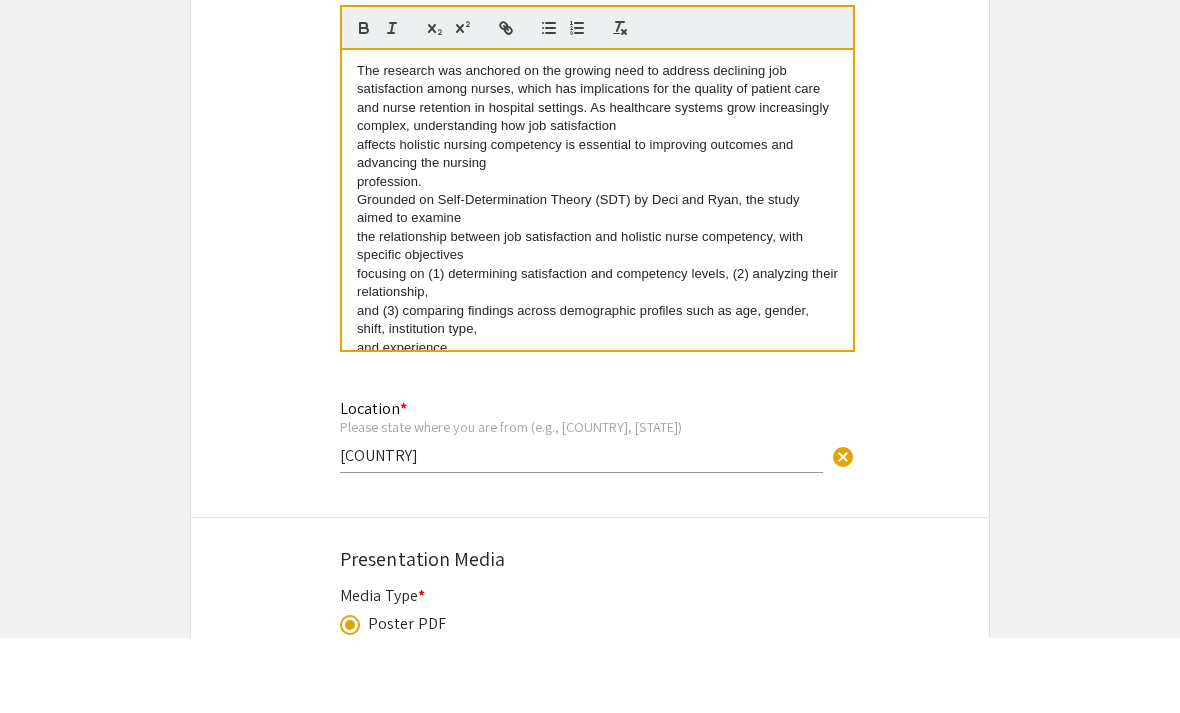 click on "affects holistic nursing competency is essential to improving outcomes and advancing the nursing" at bounding box center [597, 230] 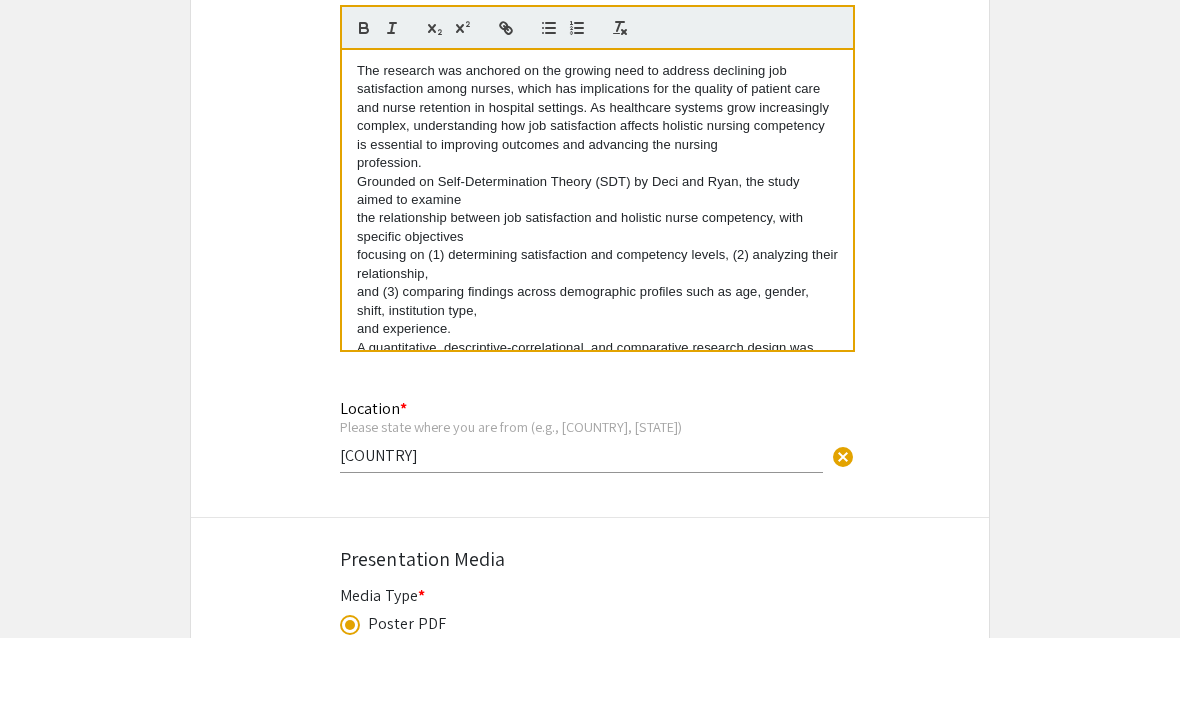 click on "Grounded on Self-Determination Theory (SDT) by Deci and Ryan, the study aimed to examine" at bounding box center [597, 267] 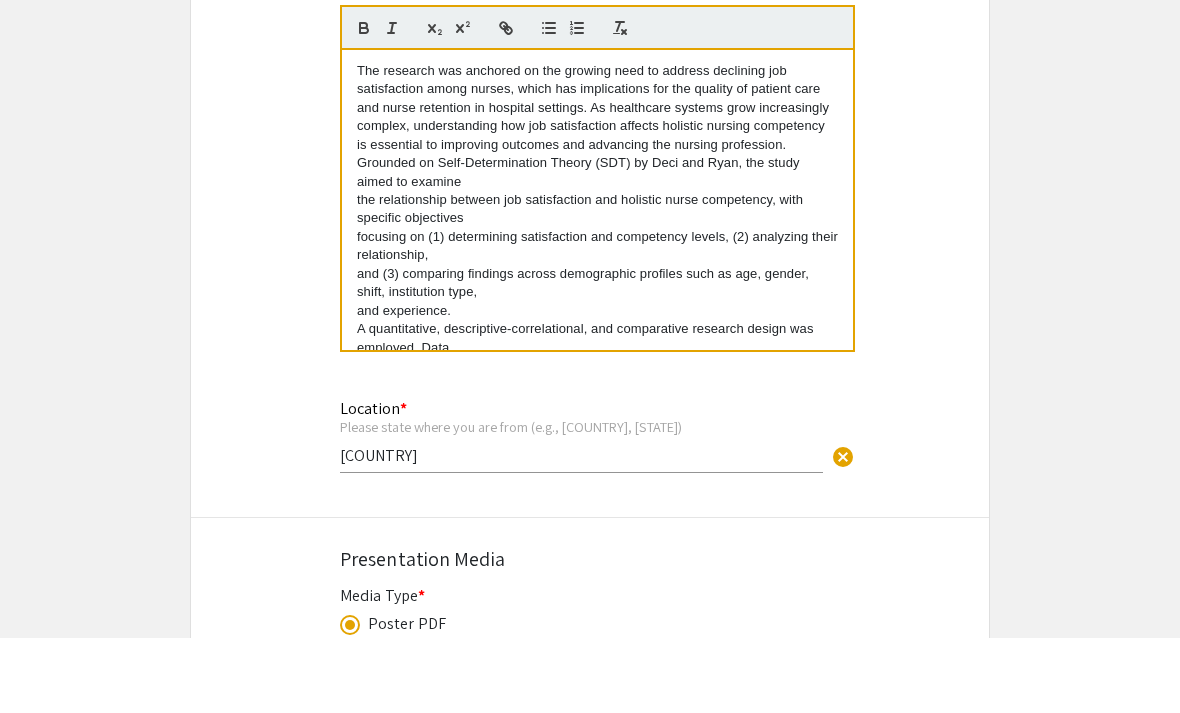 click on "The research was anchored on the growing need to address declining job satisfaction among nurses, which has implications for the quality of patient care and nurse retention in hospital settings. As healthcare systems grow increasingly complex, understanding how job satisfaction affects holistic nursing competency is essential to improving outcomes and advancing the nursing profession. Grounded on Self-Determination Theory (SDT) by Deci and Ryan, the study aimed to examine the relationship between job satisfaction and holistic nurse competency, with specific objectives focusing on (1) determining satisfaction and competency levels, (2) analyzing their relationship, and (3) comparing findings across demographic profiles such as age, gender, shift, institution type, and experience. A quantitative, descriptive-correlational, and comparative research design was employed. Data were gathered from 150 full-time registered nurses in [CITY] using validated instruments: professional growth among nurses." at bounding box center (597, 276) 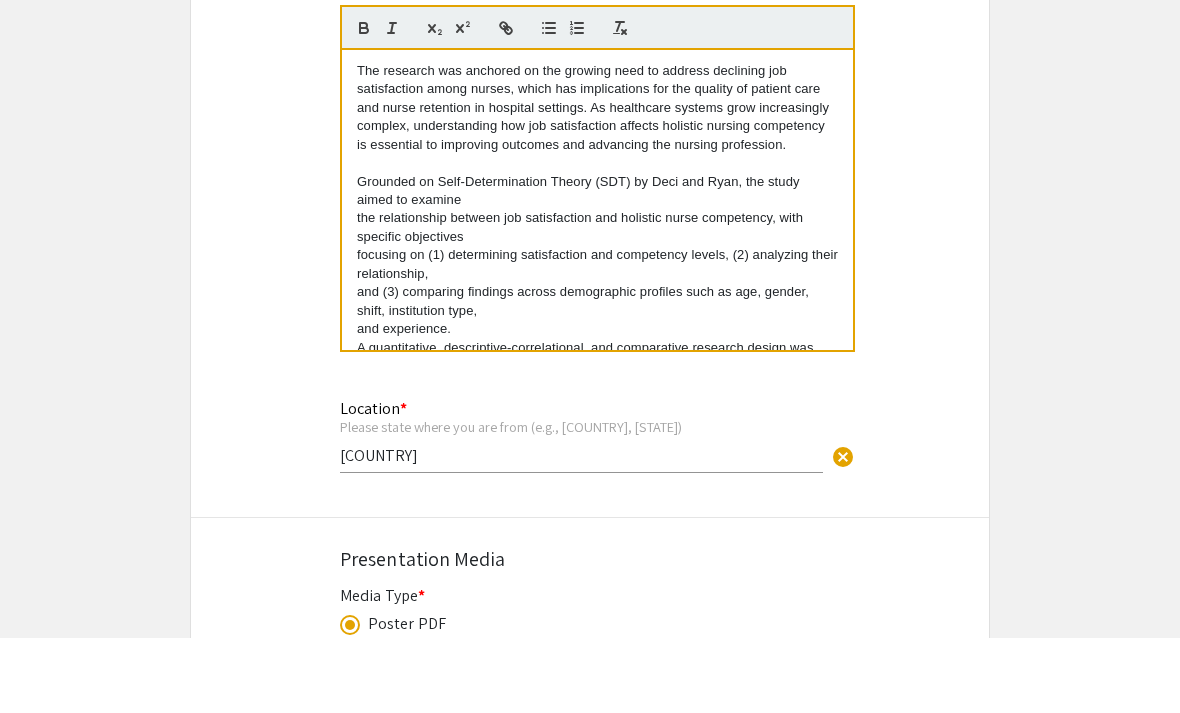 click on "the relationship between job satisfaction and holistic nurse competency, with specific objectives" at bounding box center [597, 303] 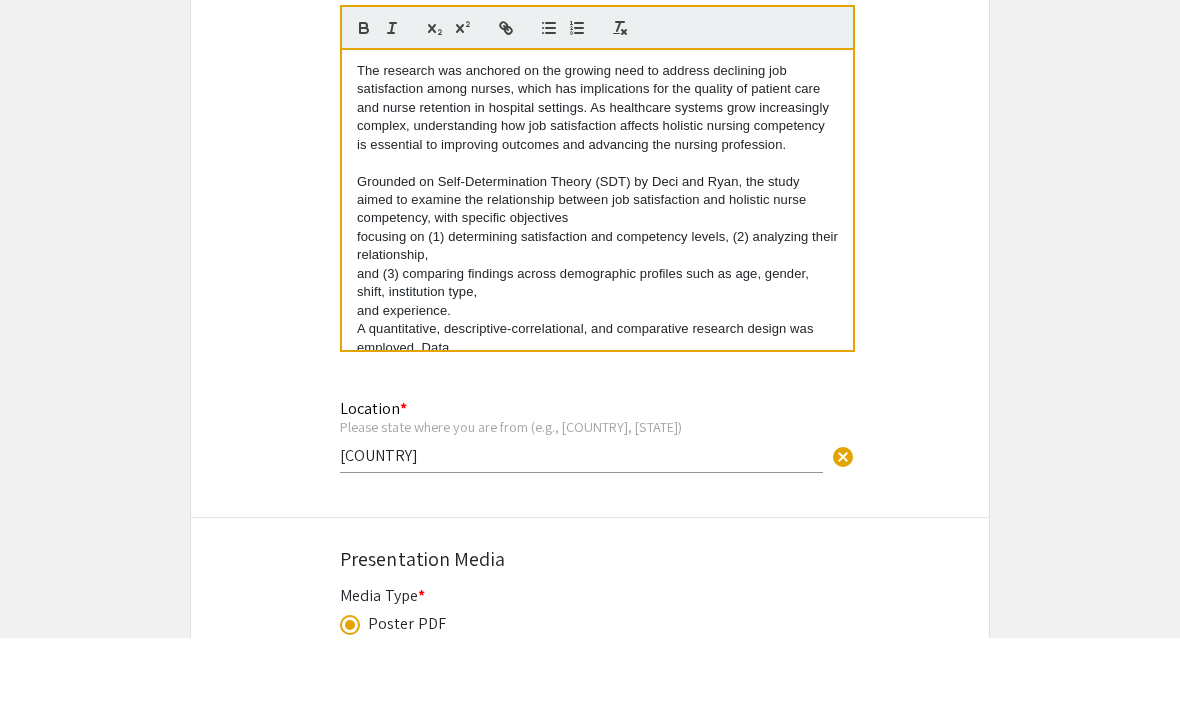 click on "focusing on (1) determining satisfaction and competency levels, (2) analyzing their relationship," at bounding box center [597, 322] 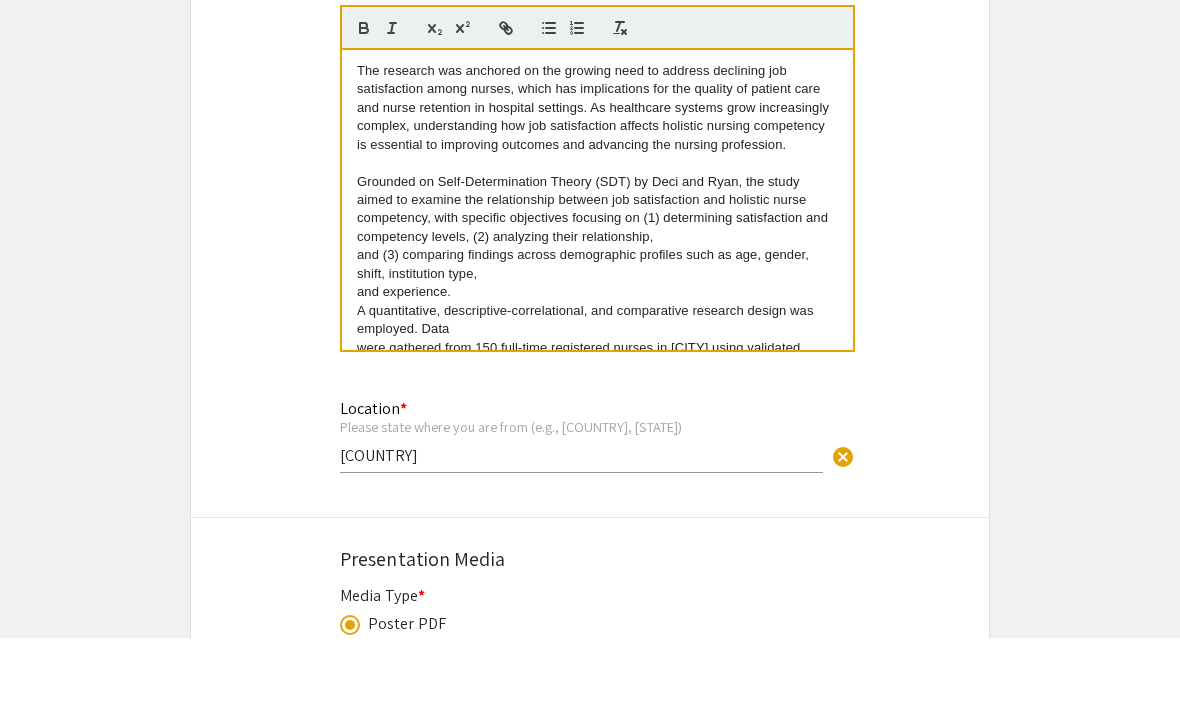 click on "and (3) comparing findings across demographic profiles such as age, gender, shift, institution type," at bounding box center (597, 340) 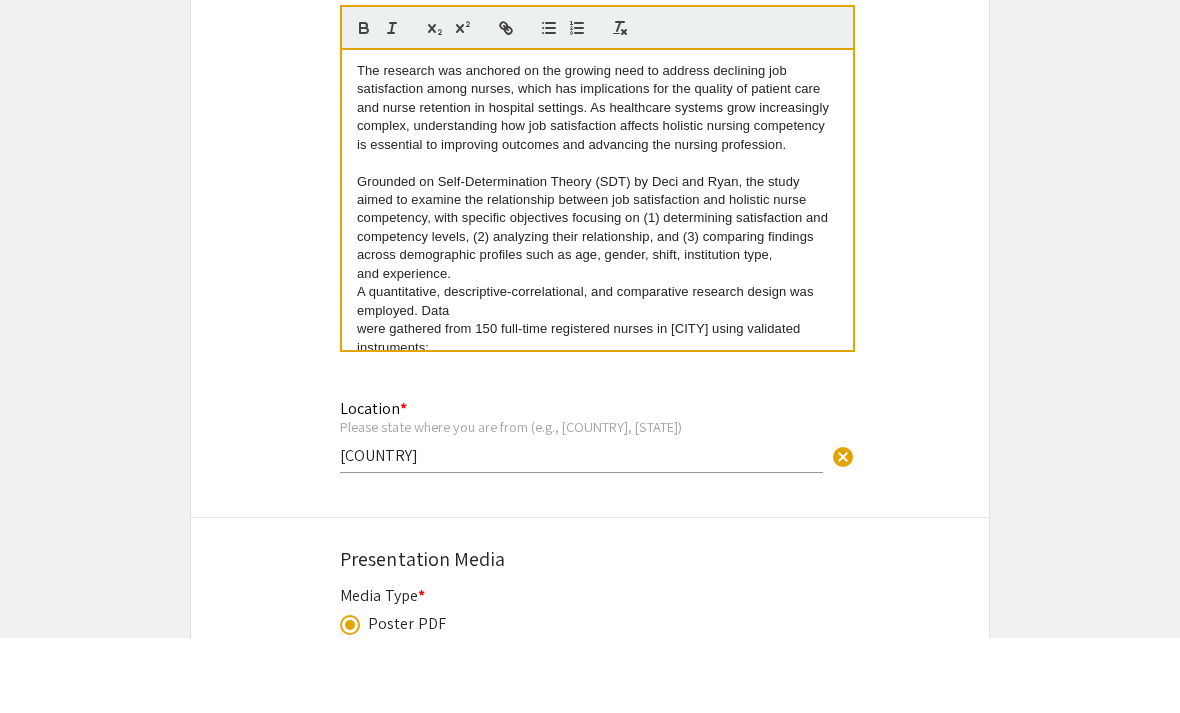 click on "A quantitative, descriptive-correlational, and comparative research design was employed. Data" at bounding box center (597, 377) 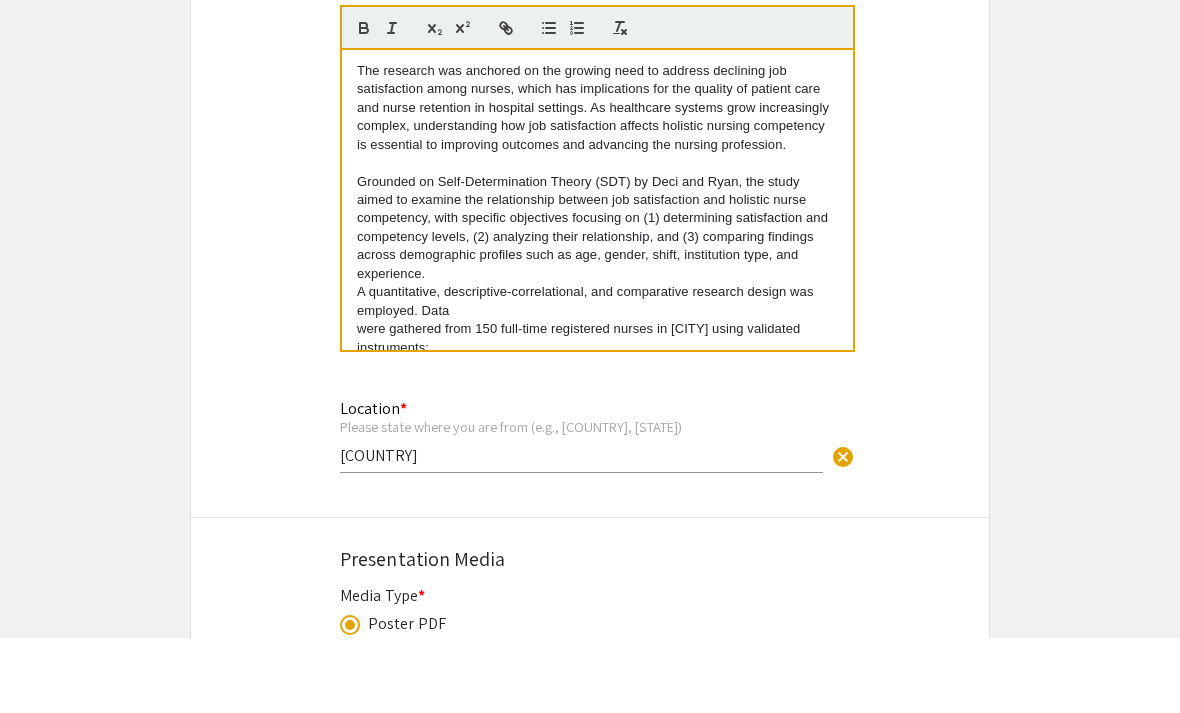 scroll, scrollTop: 28, scrollLeft: 0, axis: vertical 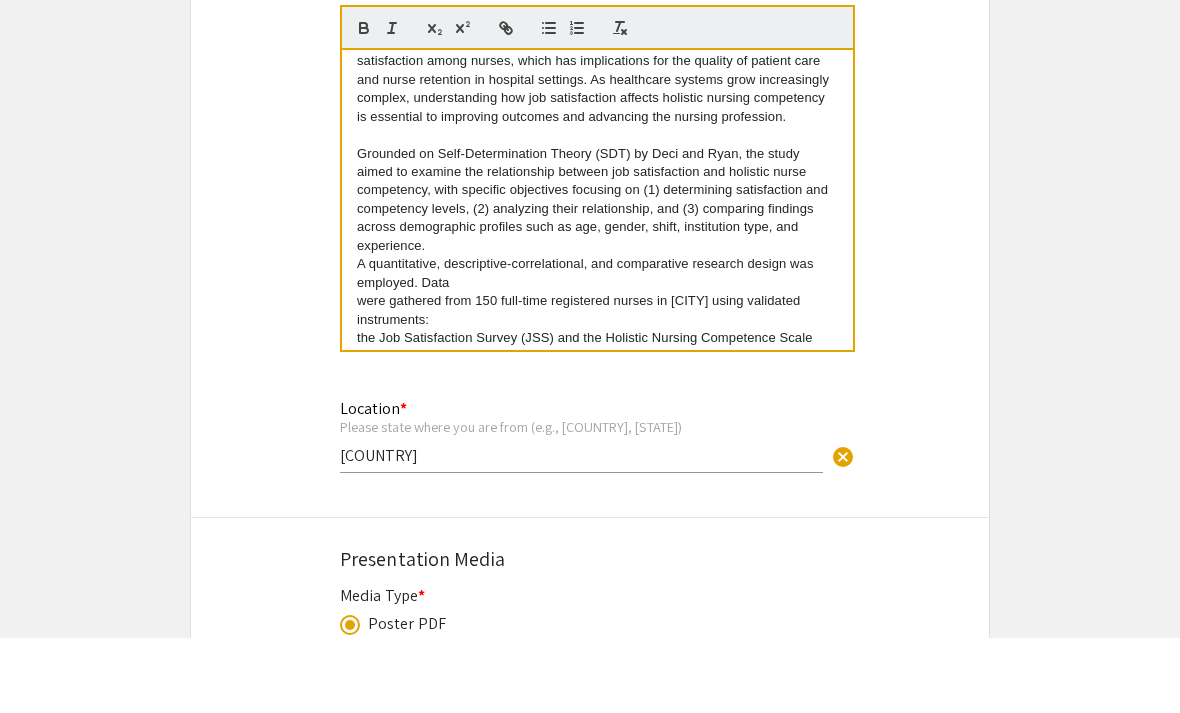 click on "Grounded on Self-Determination Theory (SDT) by Deci and Ryan, the study aimed to examine the relationship between job satisfaction and holistic nurse competency, with specific objectives focusing on (1) determining satisfaction and competency levels, (2) analyzing their relationship, and (3) comparing findings across demographic profiles such as age, gender, shift, institution type, and experience." at bounding box center [597, 276] 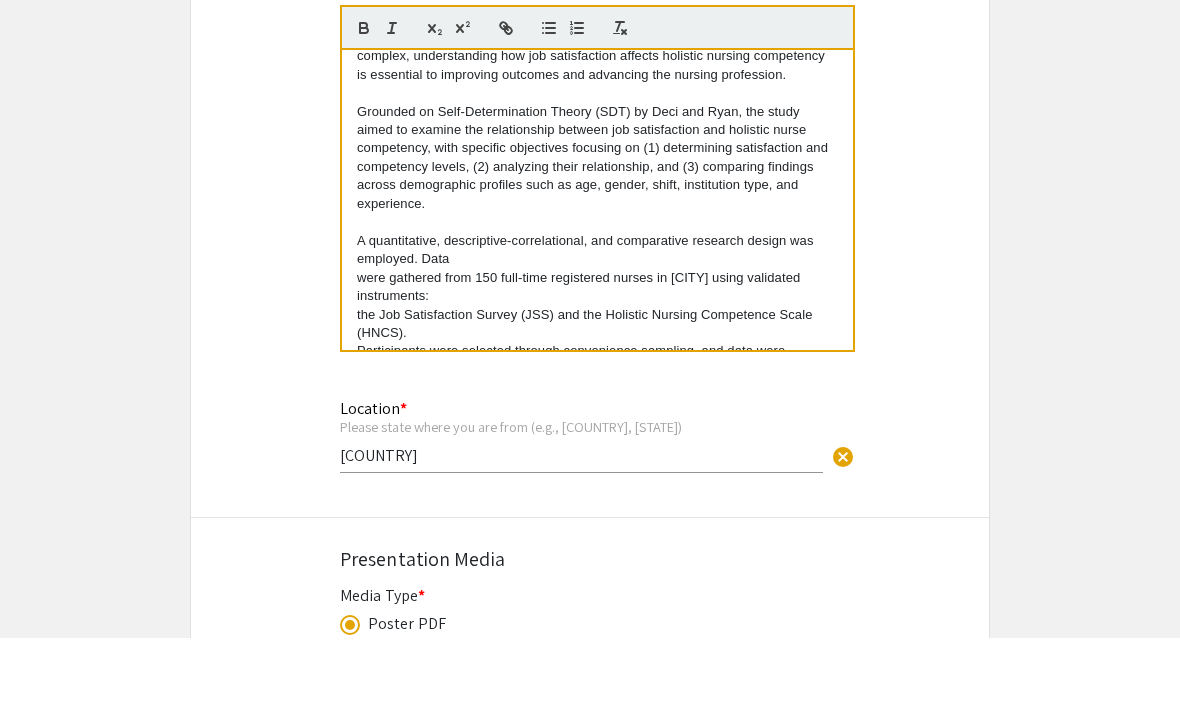 scroll, scrollTop: 79, scrollLeft: 0, axis: vertical 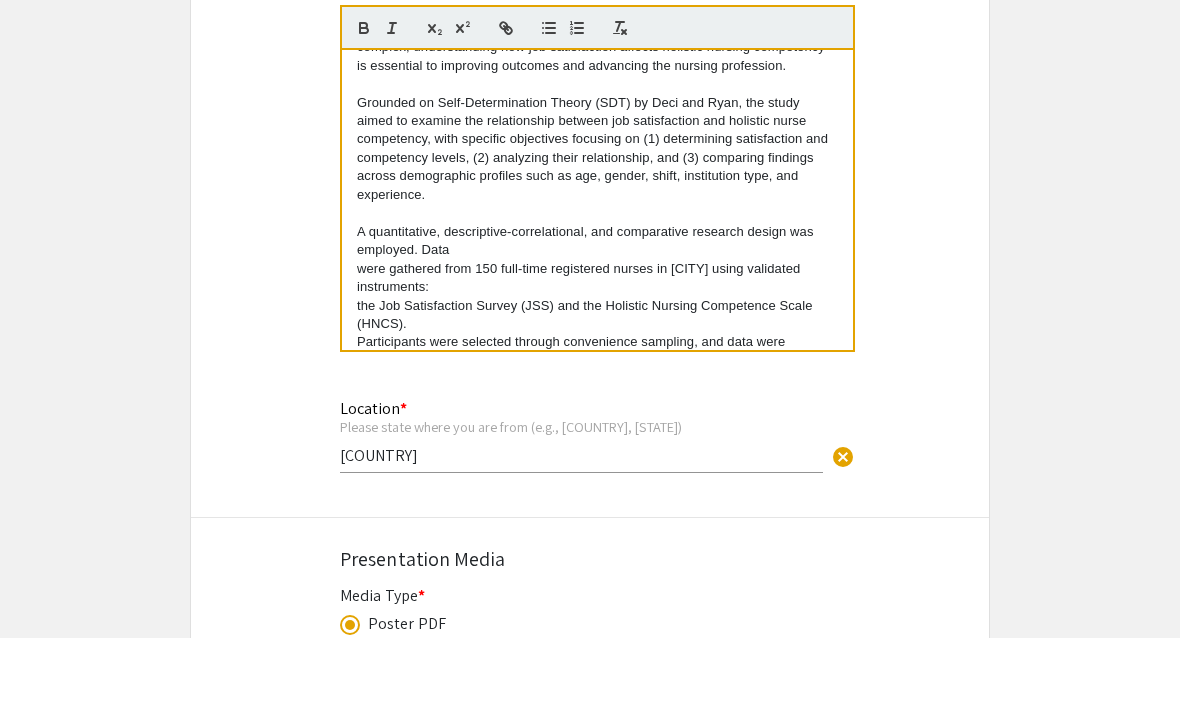 click on "The research was anchored on the growing need to address declining job satisfaction among nurses, which has implications for the quality of patient care and nurse retention in hospital settings. As healthcare systems grow increasingly complex, understanding how job satisfaction affects holistic nursing competency is essential to improving outcomes and advancing the nursing profession. Grounded on Self-Determination Theory (SDT) by Deci and Ryan, the study aimed to examine the relationship between job satisfaction and holistic nurse competency, with specific objectives focusing on (1) determining satisfaction and competency levels, (2) analyzing their relationship, and (3) comparing findings across demographic profiles such as age, gender, shift, institution type, and experience. A quantitative, descriptive-correlational, and comparative research design was employed. Data were gathered from 150 full-time registered nurses in [CITY] using validated instruments: professional growth among nurses." at bounding box center (597, 276) 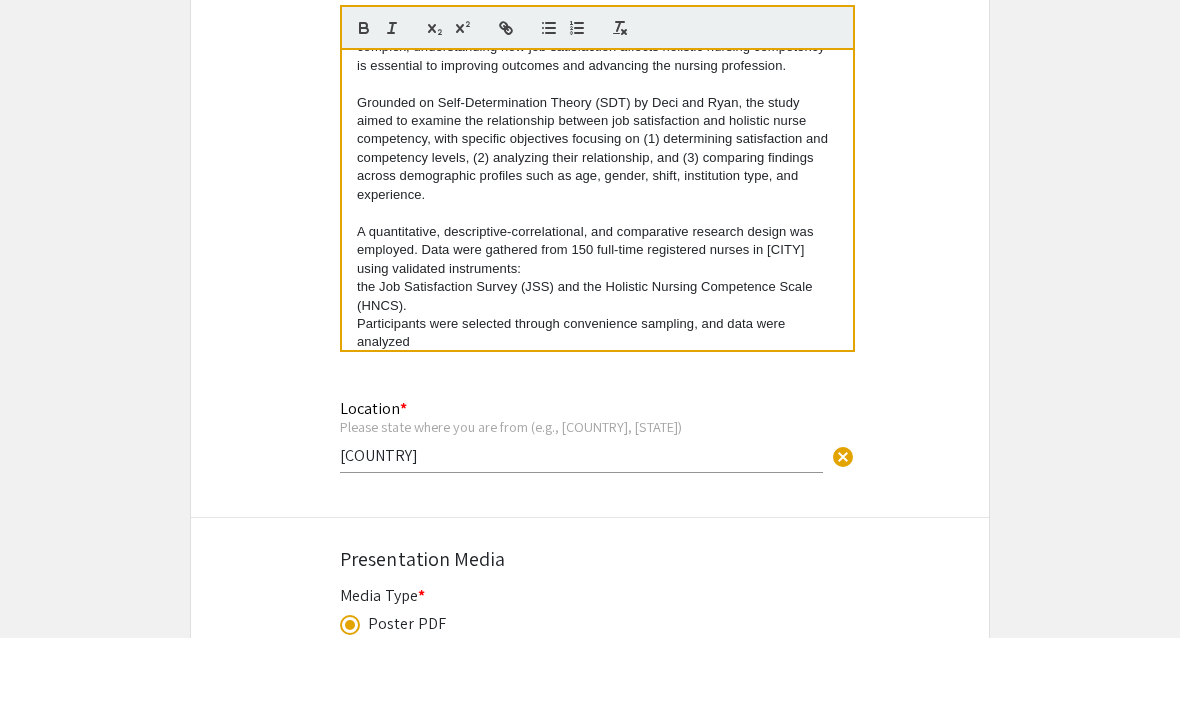 click on "the Job Satisfaction Survey (JSS) and the Holistic Nursing Competence Scale (HNCS)." at bounding box center [597, 372] 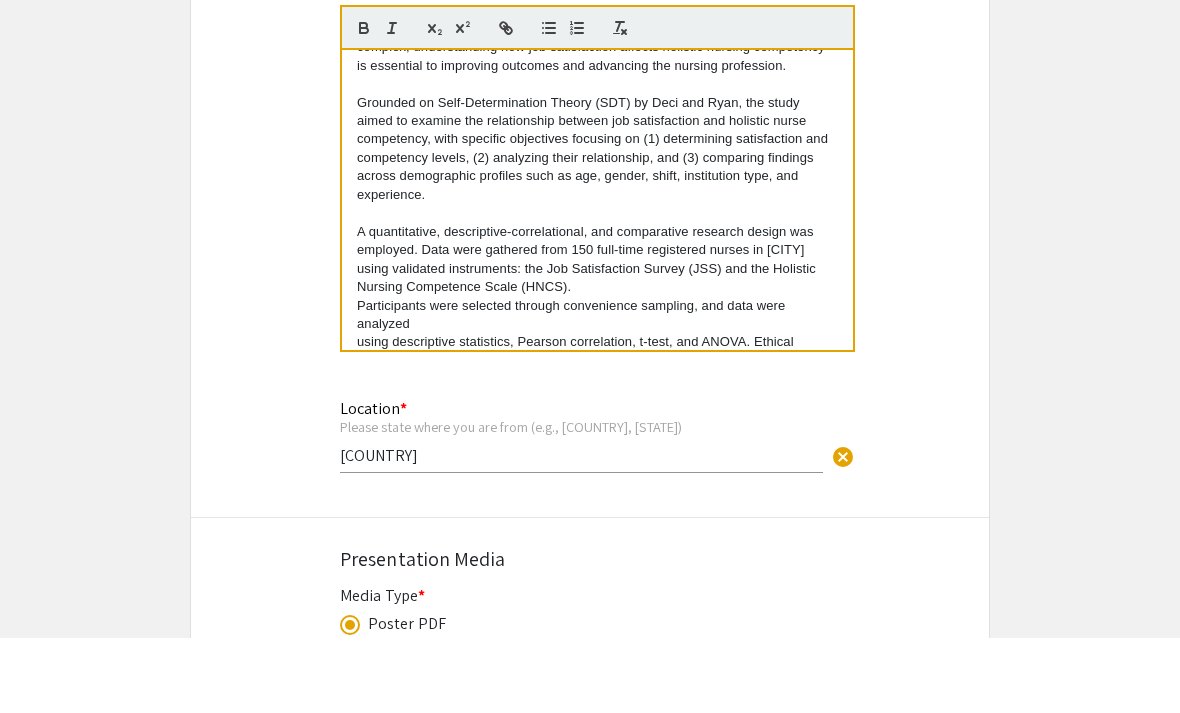 scroll, scrollTop: 103, scrollLeft: 0, axis: vertical 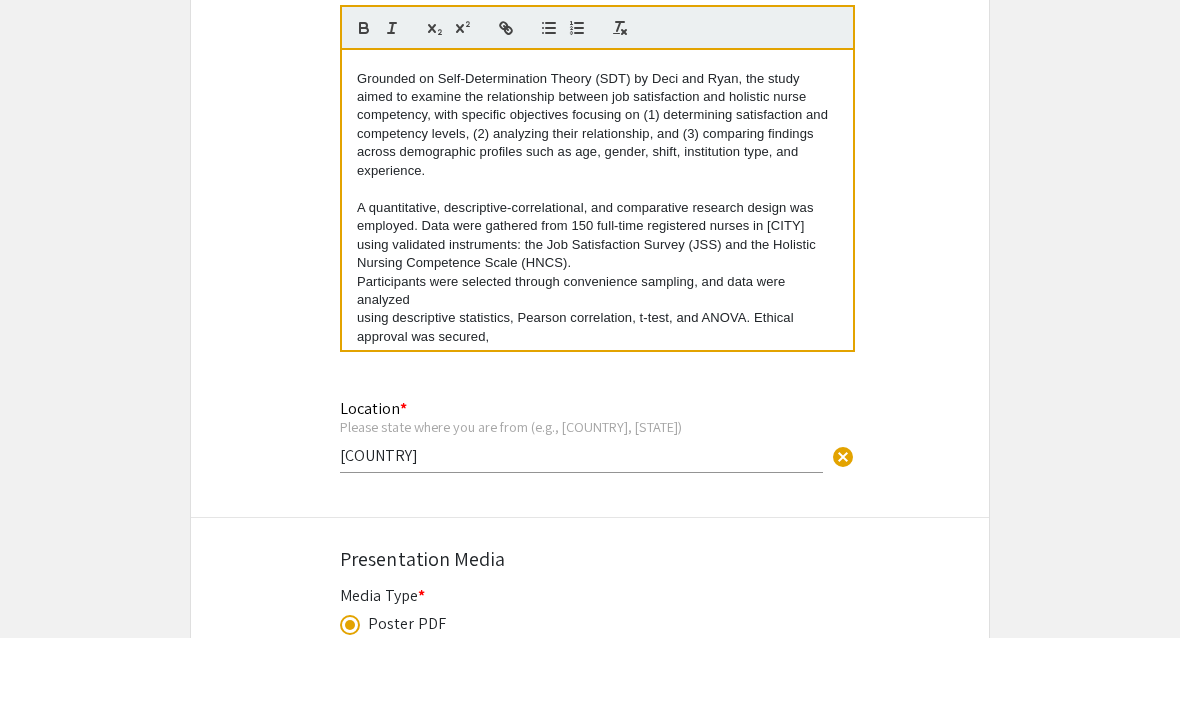 click on "The research was anchored on the growing need to address declining job satisfaction among nurses, which has implications for the quality of patient care and nurse retention in hospital settings. As healthcare systems grow increasingly complex, understanding how job satisfaction affects holistic nursing competency is essential to improving outcomes and advancing the nursing profession. Grounded on Self-Determination Theory (SDT) by Deci and Ryan, the study aimed to examine the relationship between job satisfaction and holistic nurse competency, with specific objectives focusing on (1) determining satisfaction and competency levels, (2) analyzing their relationship, and (3) comparing findings across demographic profiles such as age, gender, shift, institution type, and experience. Participants were selected through convenience sampling, and data were analyzed using descriptive statistics, Pearson correlation, t-test, and ANOVA. Ethical approval was secured, professional growth among nurses." at bounding box center [597, 276] 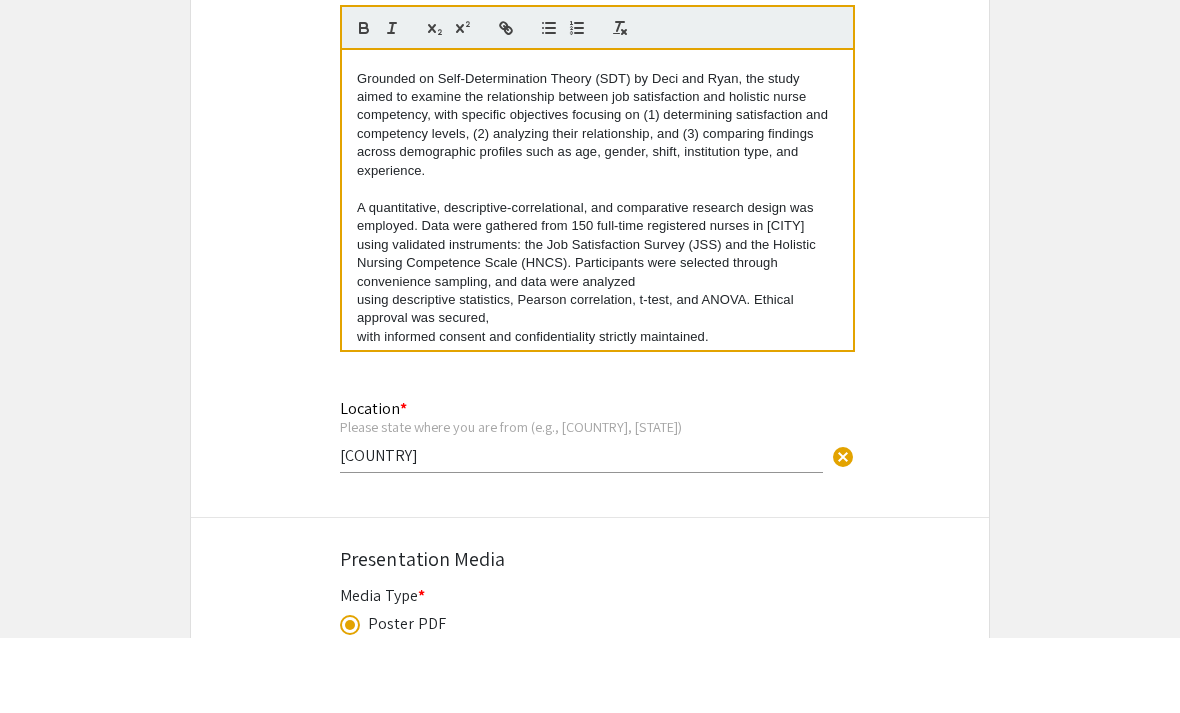 click on "The research was anchored on the growing need to address declining job satisfaction among nurses, which has implications for the quality of patient care and nurse retention in hospital settings. As healthcare systems grow increasingly complex, understanding how job satisfaction affects holistic nursing competency is essential to improving outcomes and advancing the nursing profession. Grounded on Self-Determination Theory (SDT) by Deci and Ryan, the study aimed to examine the relationship between job satisfaction and holistic nurse competency, with specific objectives focusing on (1) determining satisfaction and competency levels, (2) analyzing their relationship, and (3) comparing findings across demographic profiles such as age, gender, shift, institution type, and experience. using descriptive statistics, Pearson correlation, t-test, and ANOVA. Ethical approval was secured, with informed consent and confidentiality strictly maintained. competency, especially in communication and collaboration." at bounding box center (597, 276) 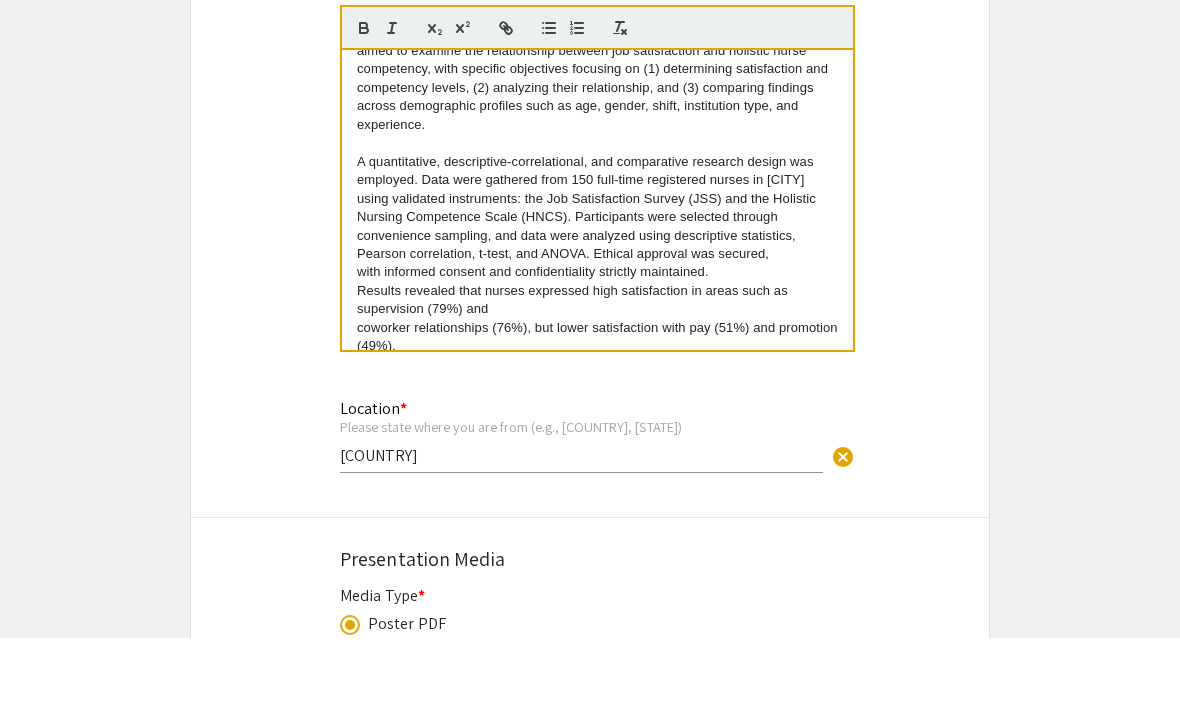 scroll, scrollTop: 154, scrollLeft: 0, axis: vertical 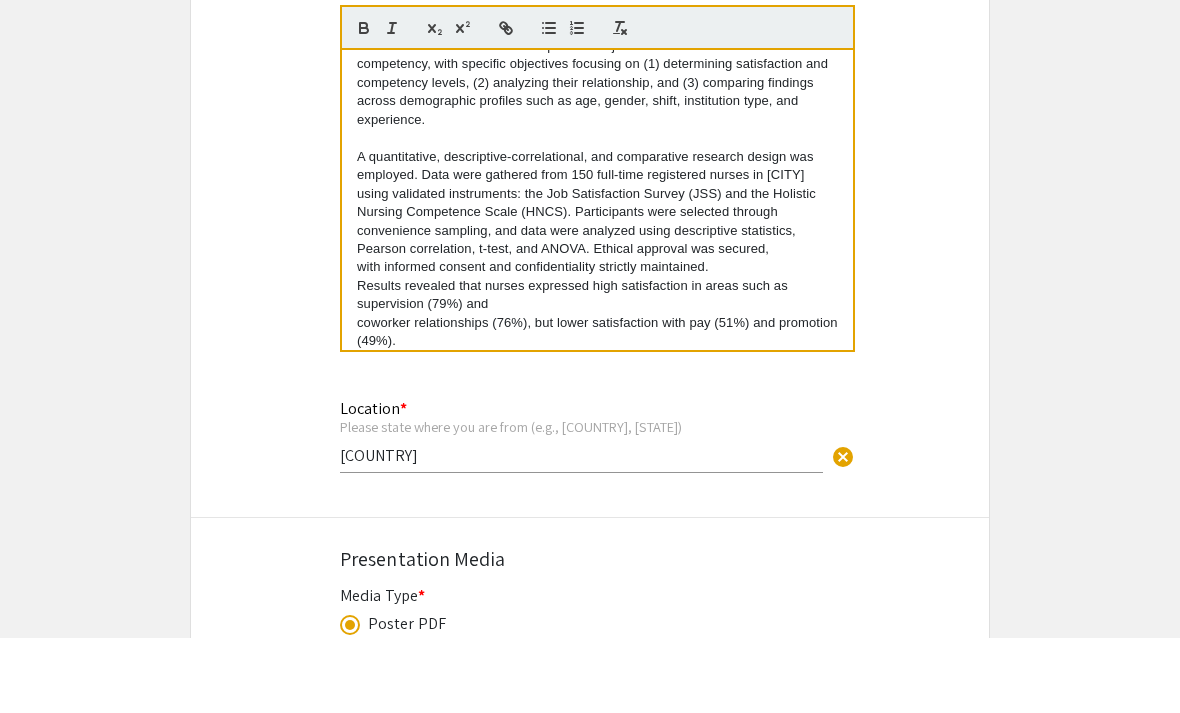 click on "The research was anchored on the growing need to address declining job satisfaction among nurses, which has implications for the quality of patient care and nurse retention in hospital settings. As healthcare systems grow increasingly complex, understanding how job satisfaction affects holistic nursing competency is essential to improving outcomes and advancing the nursing profession. Grounded on Self-Determination Theory (SDT) by Deci and Ryan, the study aimed to examine the relationship between job satisfaction and holistic nurse competency, with specific objectives focusing on (1) determining satisfaction and competency levels, (2) analyzing their relationship, and (3) comparing findings across demographic profiles such as age, gender, shift, institution type, and experience. with informed consent and confidentiality strictly maintained. Results revealed that nurses expressed high satisfaction in areas such as supervision (79%) and competency, especially in communication and collaboration." at bounding box center (597, 276) 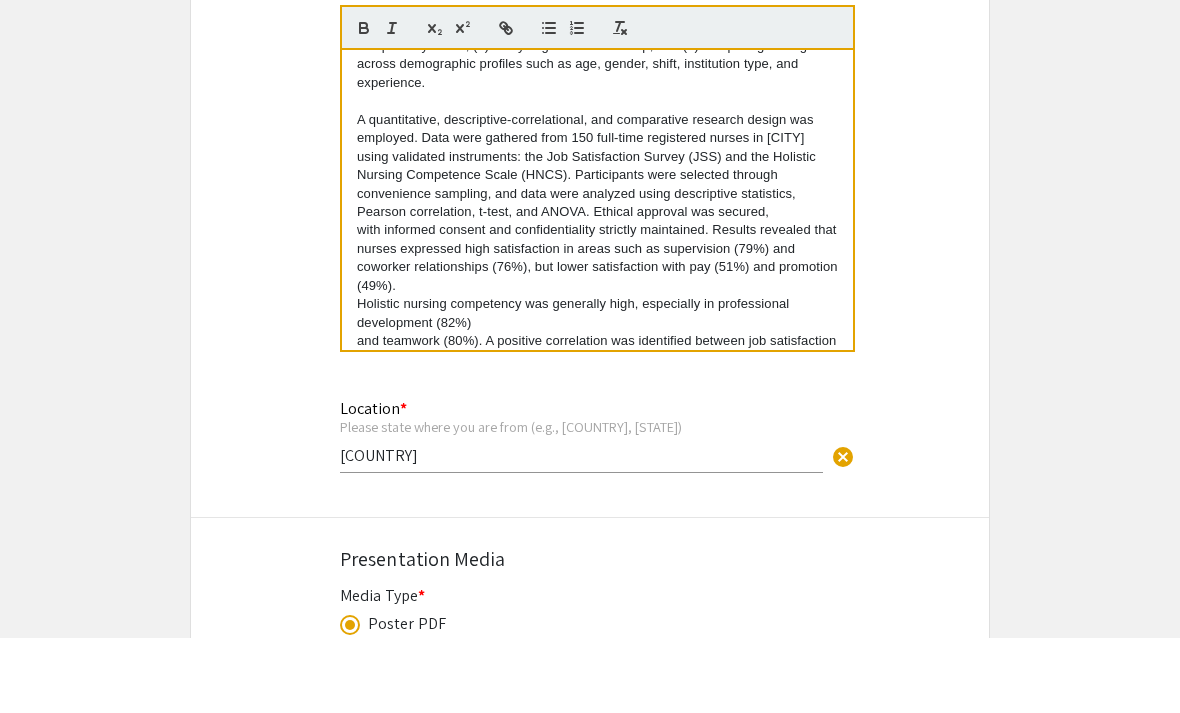 scroll, scrollTop: 200, scrollLeft: 0, axis: vertical 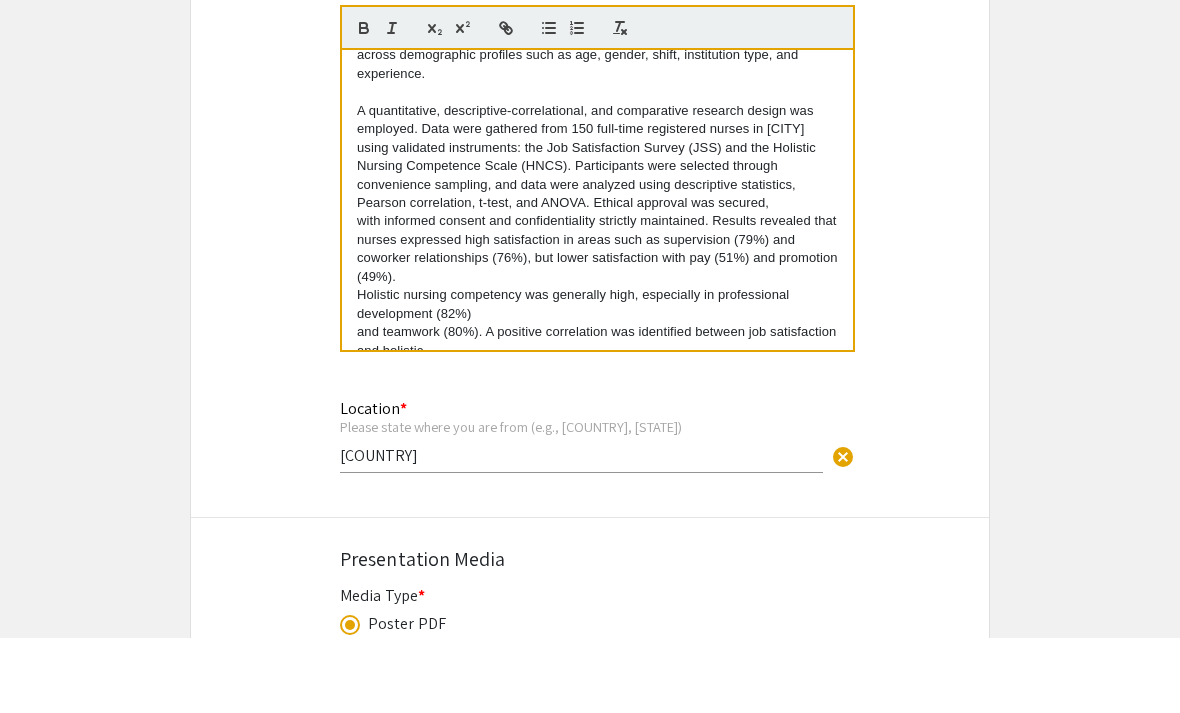 click on "Holistic nursing competency was generally high, especially in professional development (82%)" at bounding box center [597, 380] 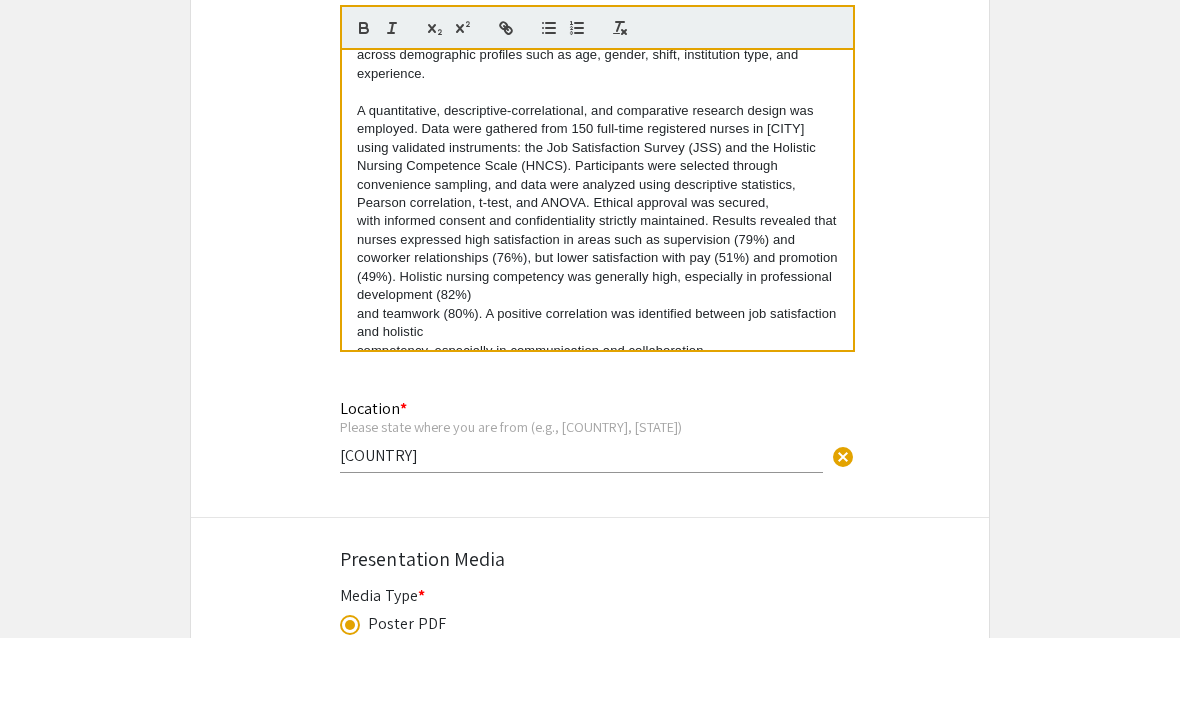 click on "and teamwork (80%). A positive correlation was identified between job satisfaction and holistic" at bounding box center (597, 399) 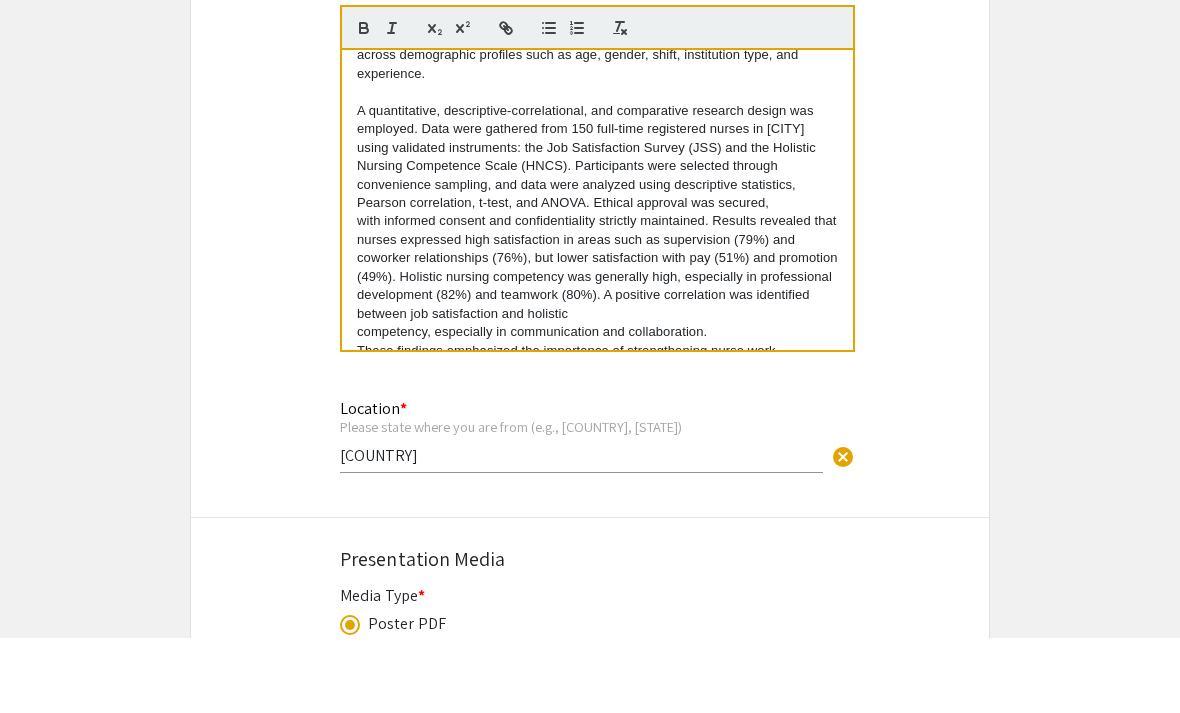 click on "competency, especially in communication and collaboration." at bounding box center (597, 408) 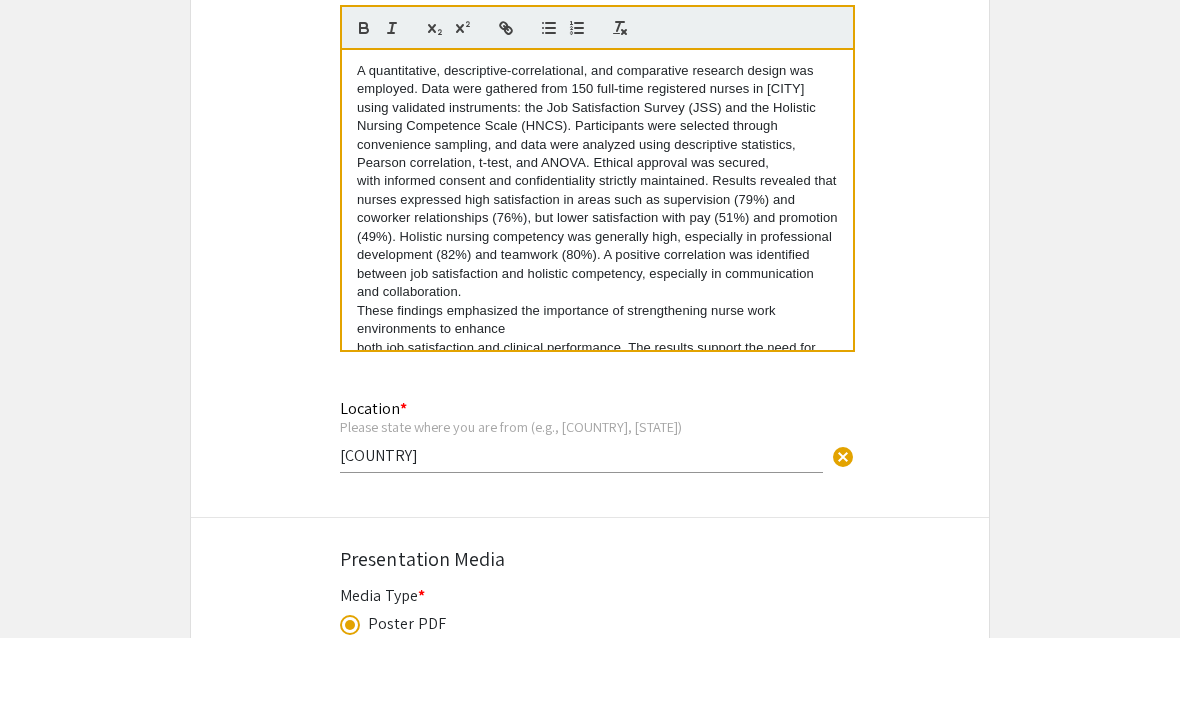 scroll, scrollTop: 271, scrollLeft: 0, axis: vertical 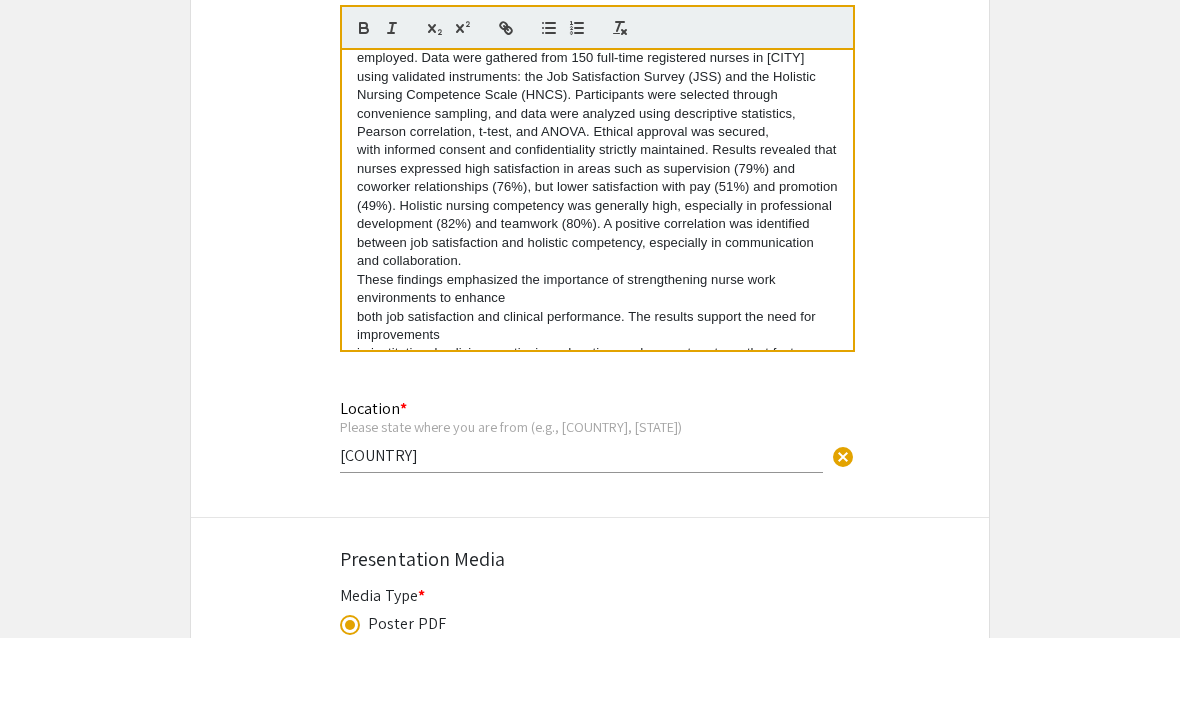 click on "coworker relationships (76%), but lower satisfaction with pay (51%) and promotion (49%). Holistic nursing competency was generally high, especially in professional development (82%) and teamwork (80%). A positive correlation was identified between job satisfaction and holistic competency, especially in communication and collaboration." at bounding box center (597, 300) 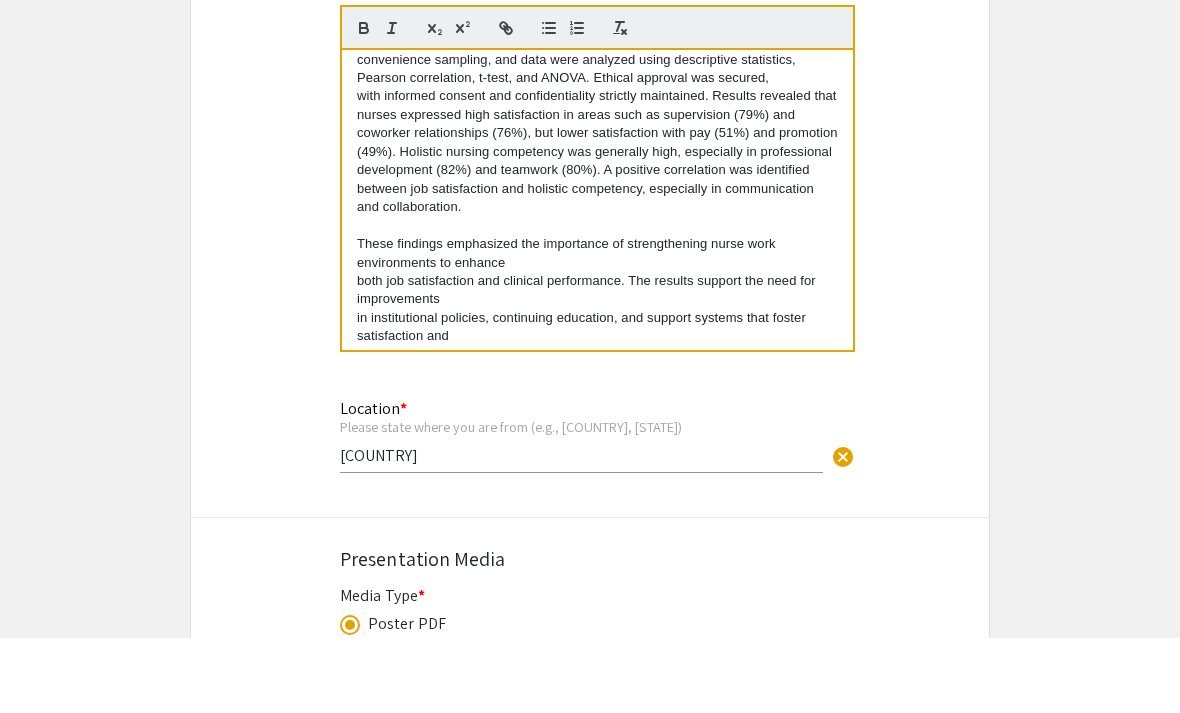 scroll, scrollTop: 326, scrollLeft: 0, axis: vertical 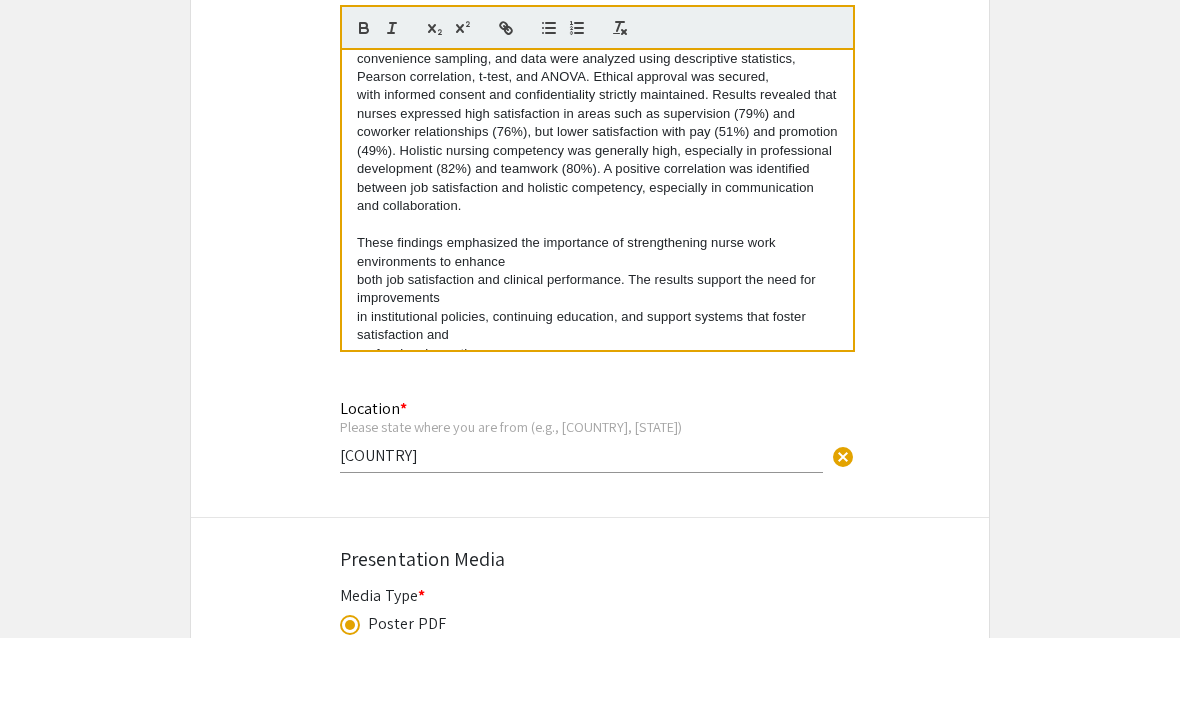 click on "The research was anchored on the growing need to address declining job satisfaction among nurses, which has implications for the quality of patient care and nurse retention in hospital settings. As healthcare systems grow increasingly complex, understanding how job satisfaction affects holistic nursing competency is essential to improving outcomes and advancing the nursing profession. Grounded on Self-Determination Theory (SDT) by Deci and Ryan, the study aimed to examine the relationship between job satisfaction and holistic nurse competency, with specific objectives focusing on (1) determining satisfaction and competency levels, (2) analyzing their relationship, and (3) comparing findings across demographic profiles such as age, gender, shift, institution type, and experience. with informed consent and confidentiality strictly maintained. Results revealed that nurses expressed high satisfaction in areas such as supervision (79%) and professional growth among nurses." at bounding box center (597, 276) 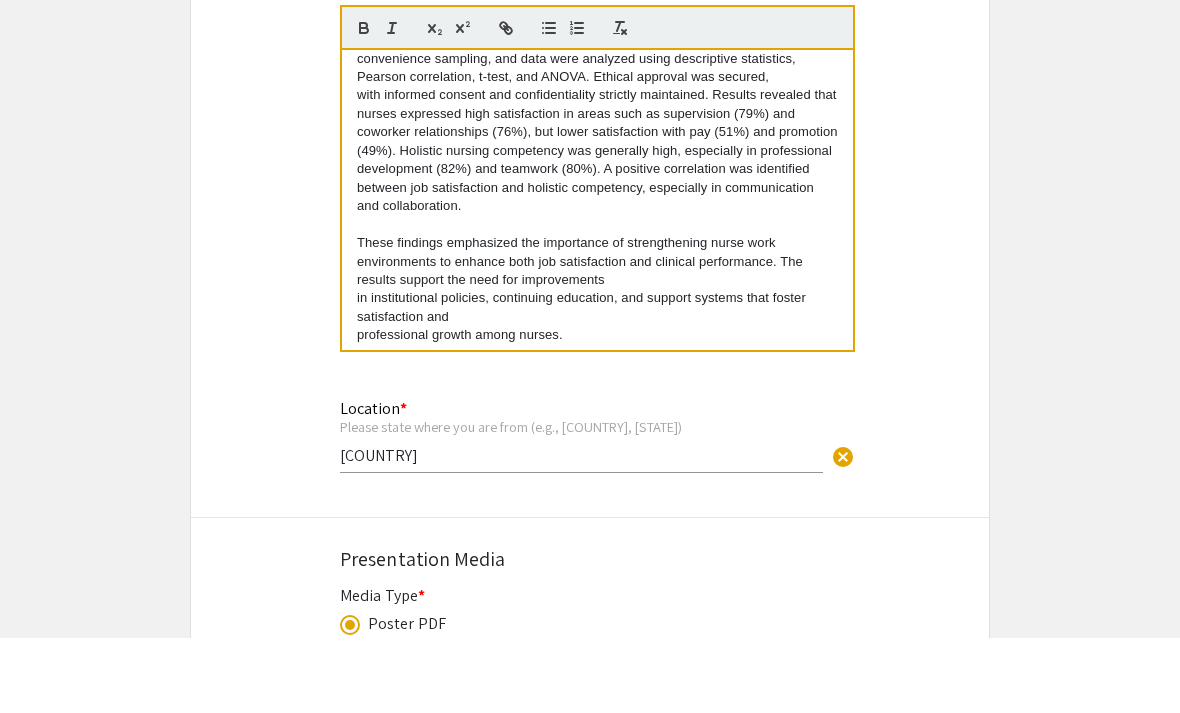 click on "in institutional policies, continuing education, and support systems that foster satisfaction and" at bounding box center (597, 383) 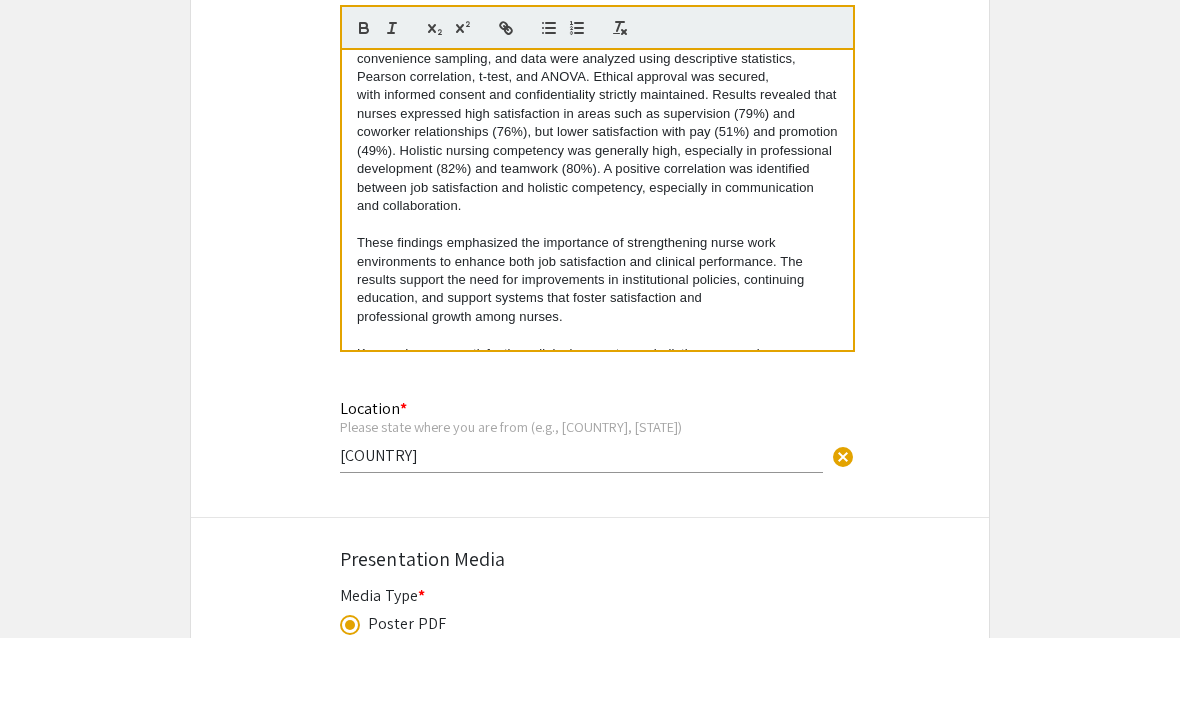click on "professional growth among nurses." at bounding box center (597, 393) 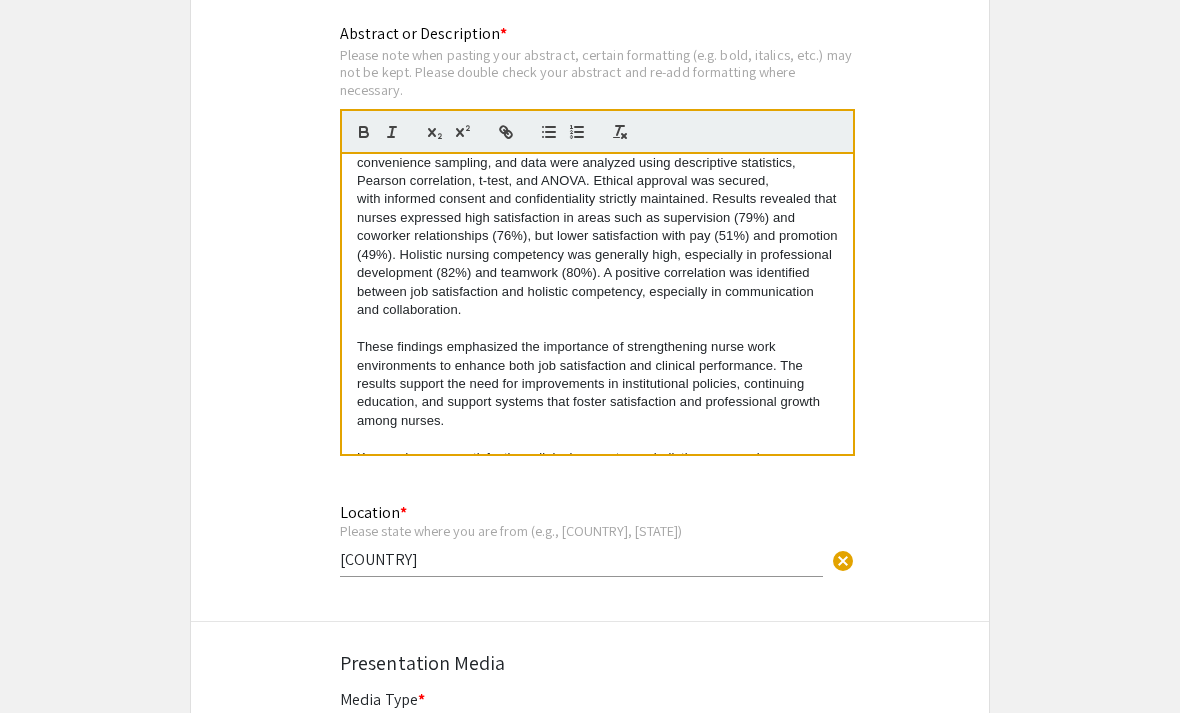 scroll, scrollTop: 1492, scrollLeft: 0, axis: vertical 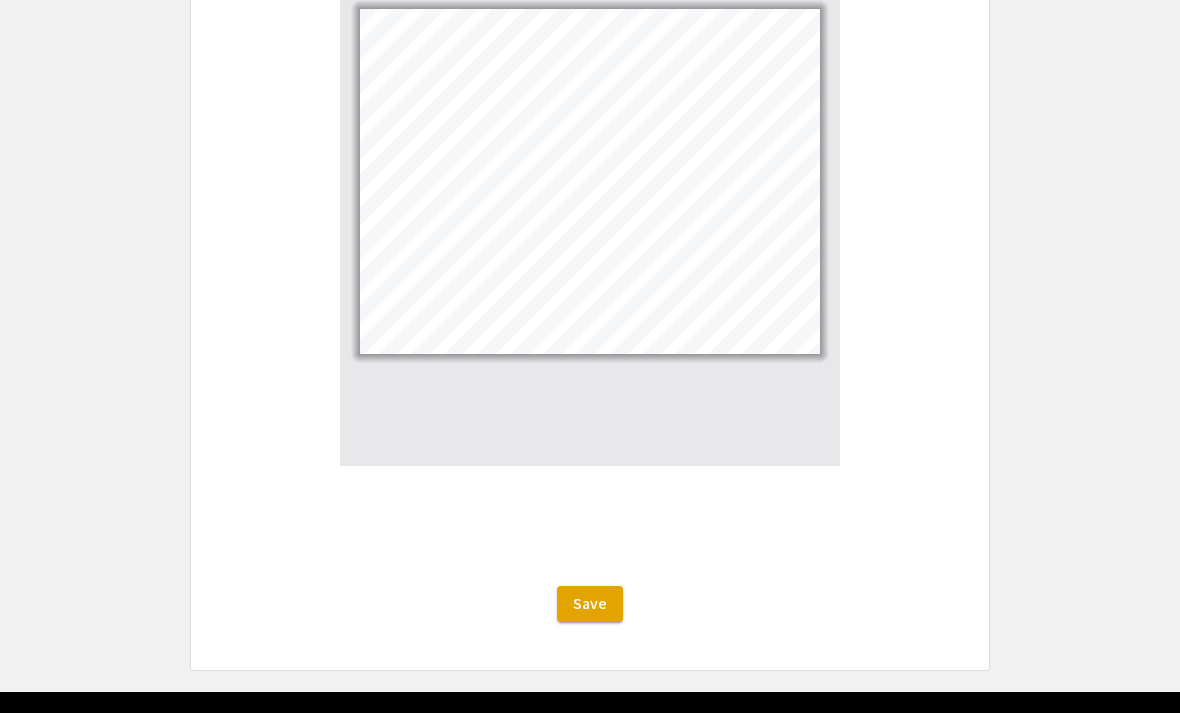 click on "Save" 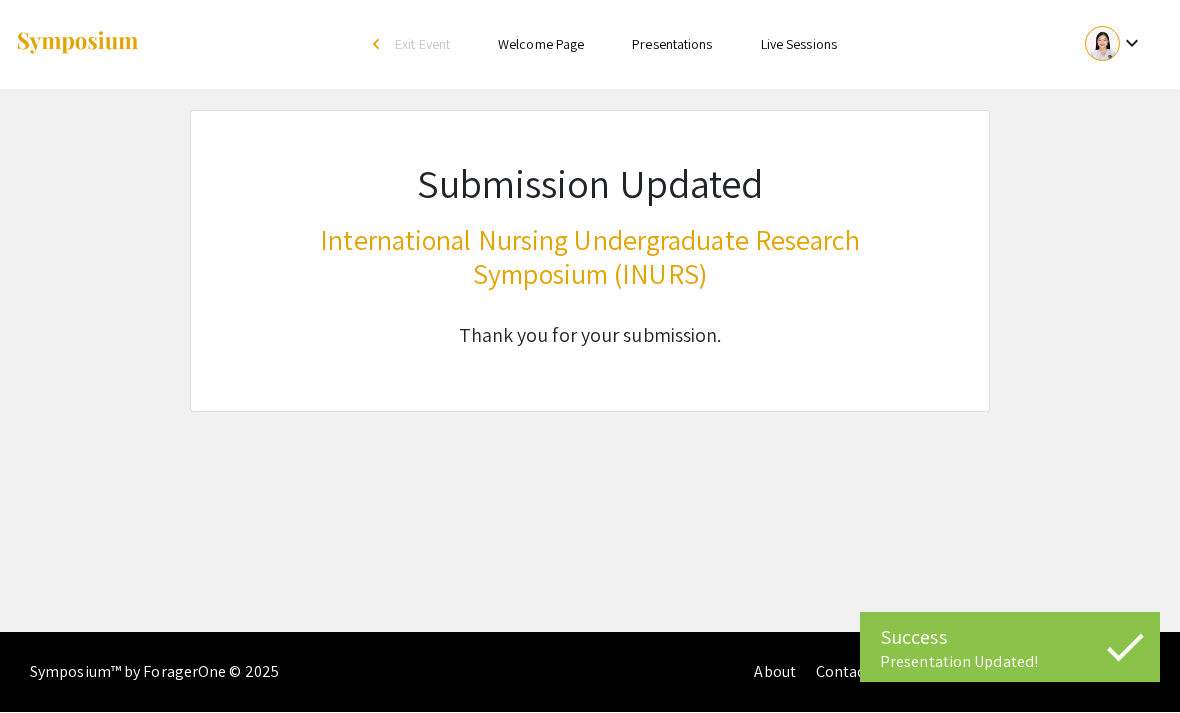 scroll, scrollTop: 0, scrollLeft: 0, axis: both 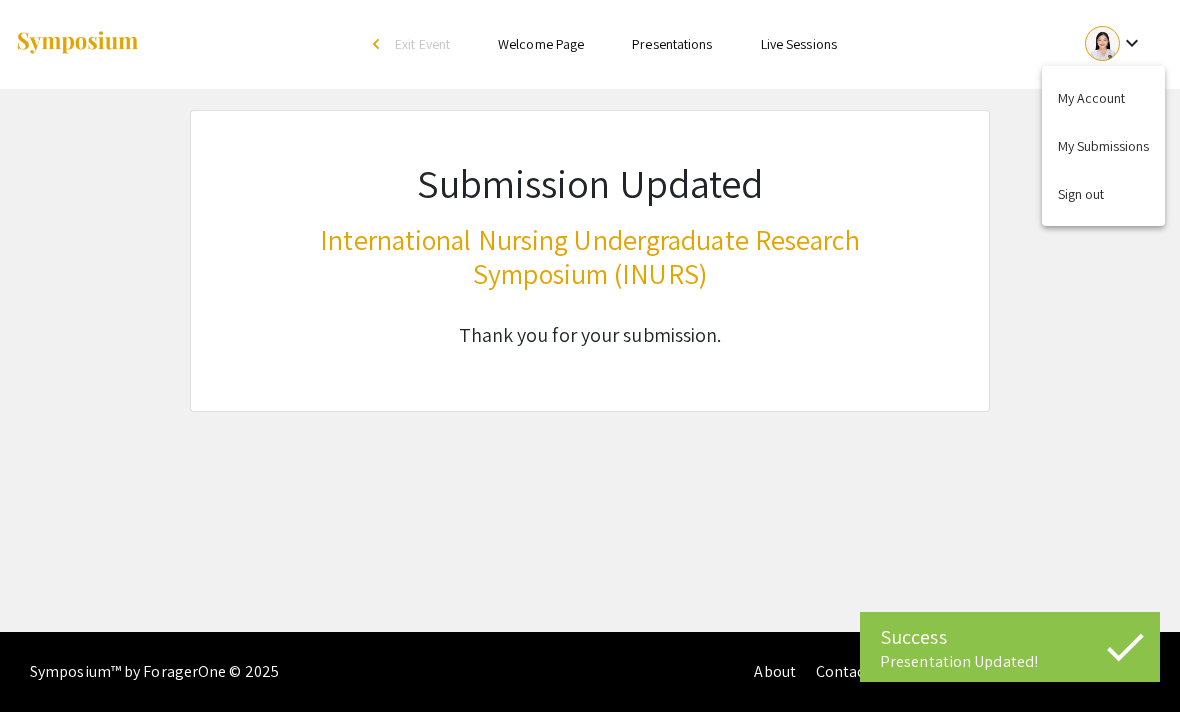 click on "My Submissions" at bounding box center [1103, 147] 